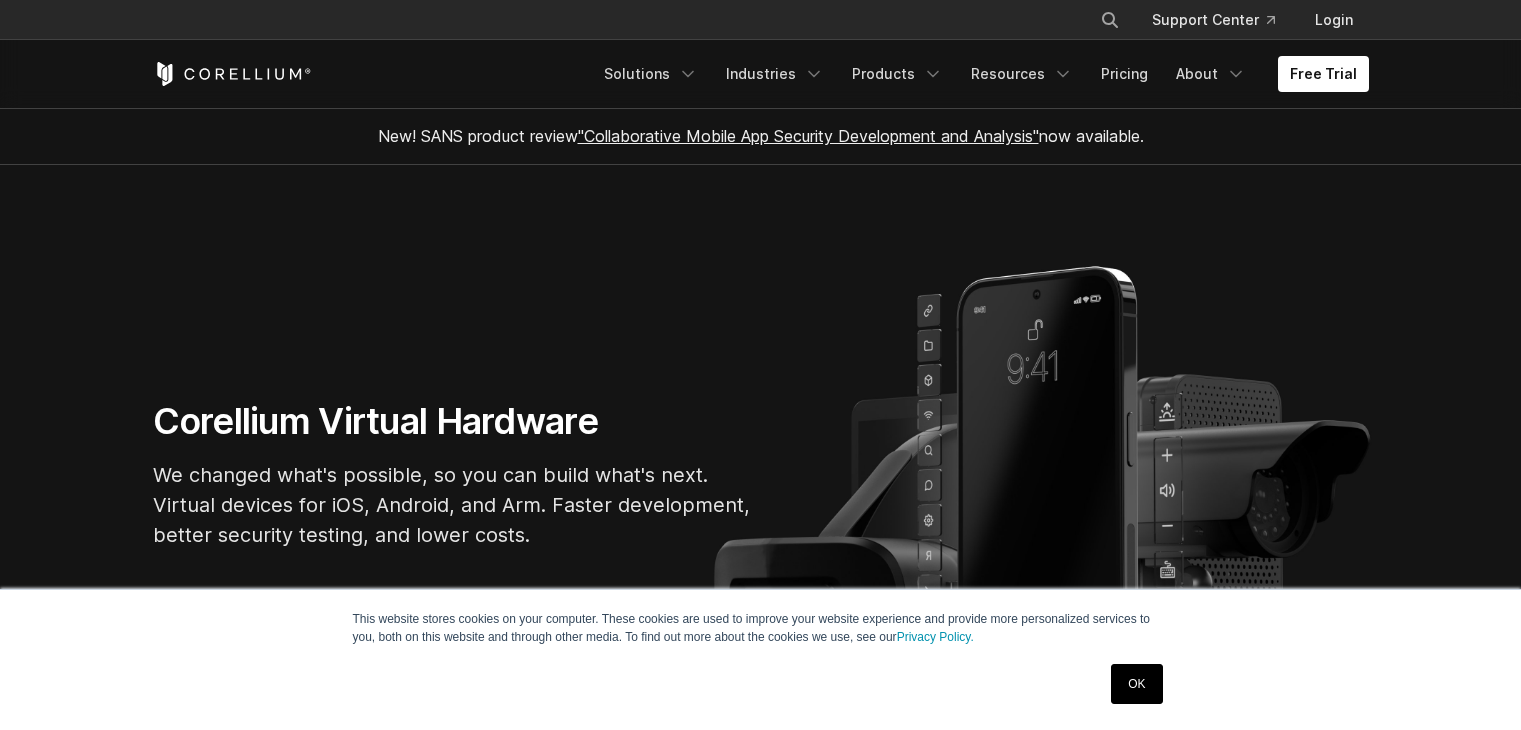 scroll, scrollTop: 900, scrollLeft: 0, axis: vertical 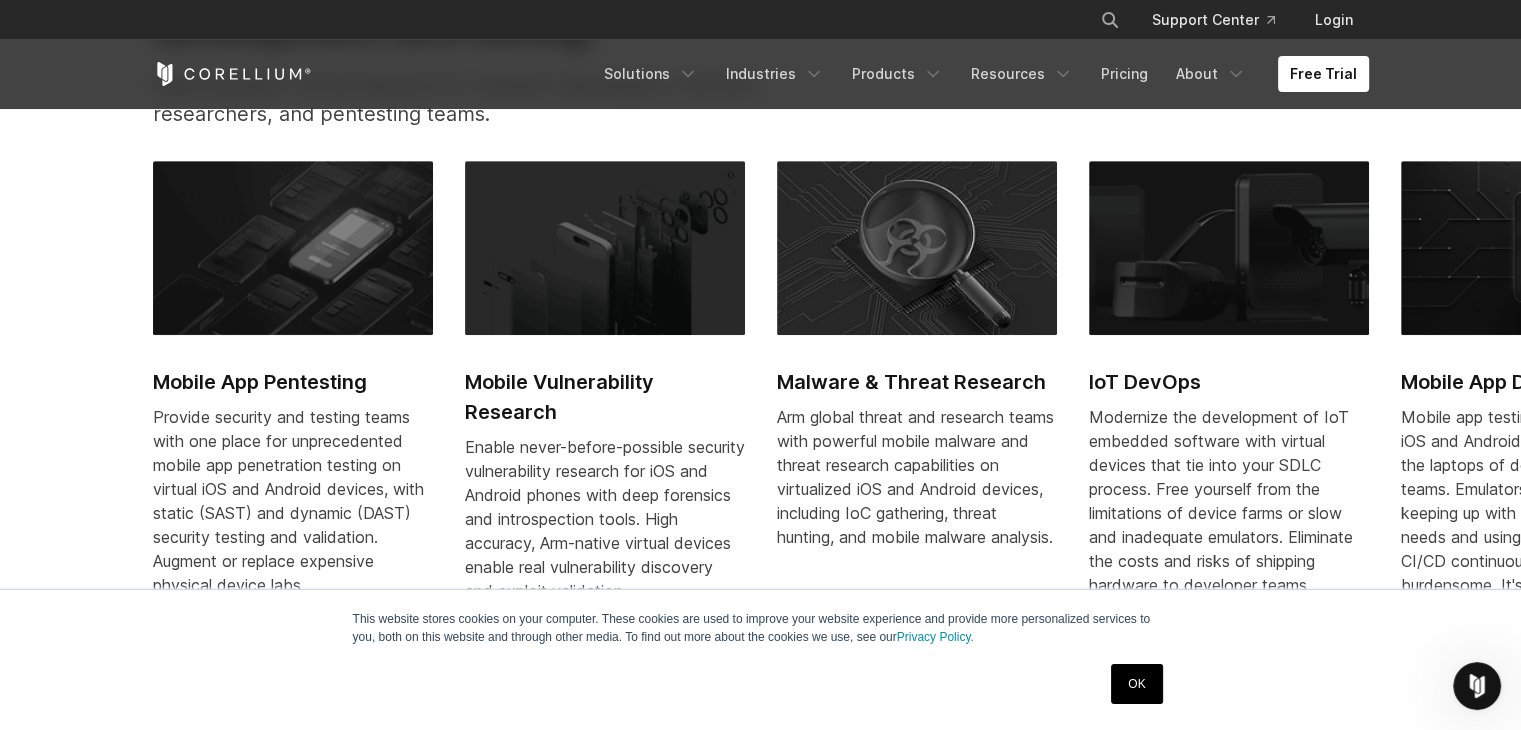 click on "OK" at bounding box center (1136, 684) 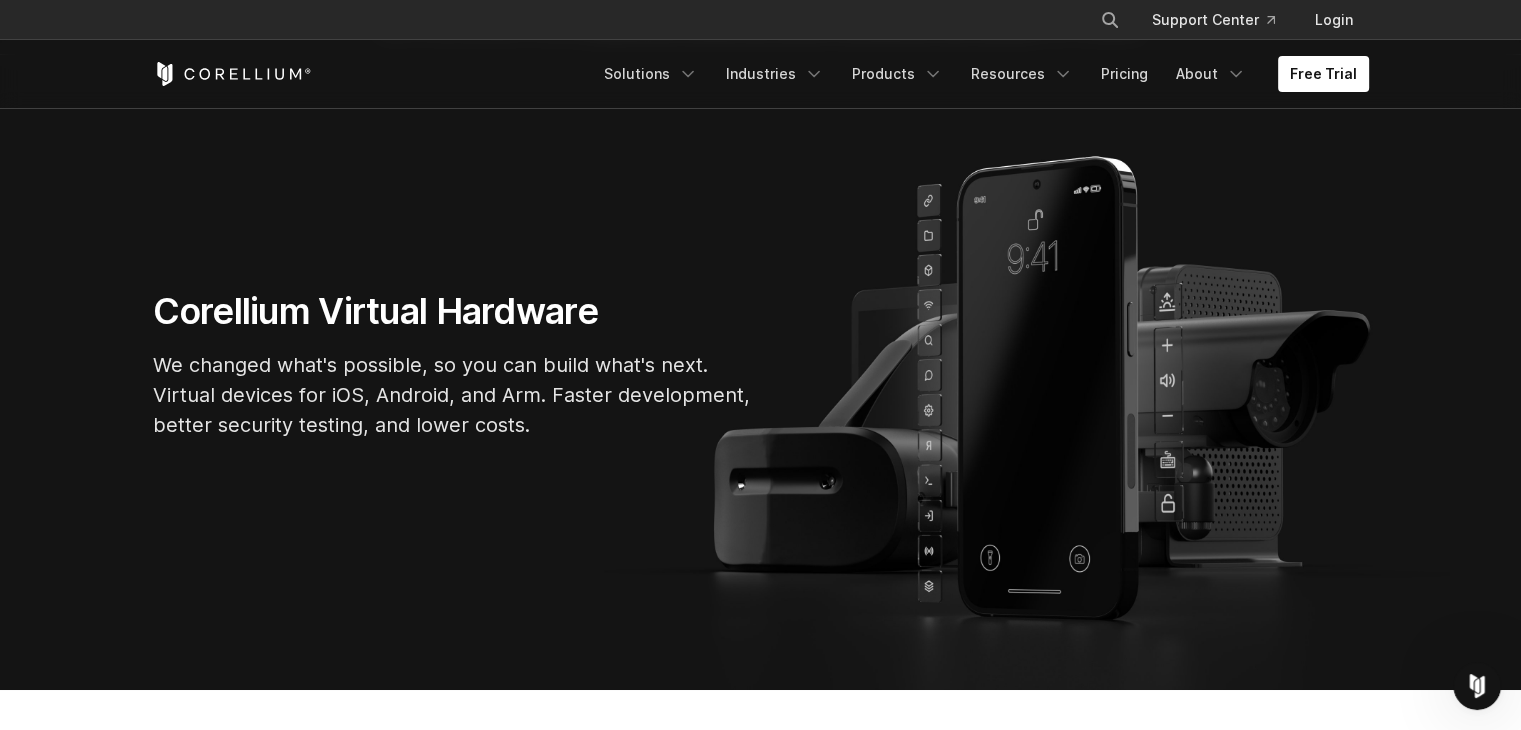 scroll, scrollTop: 0, scrollLeft: 0, axis: both 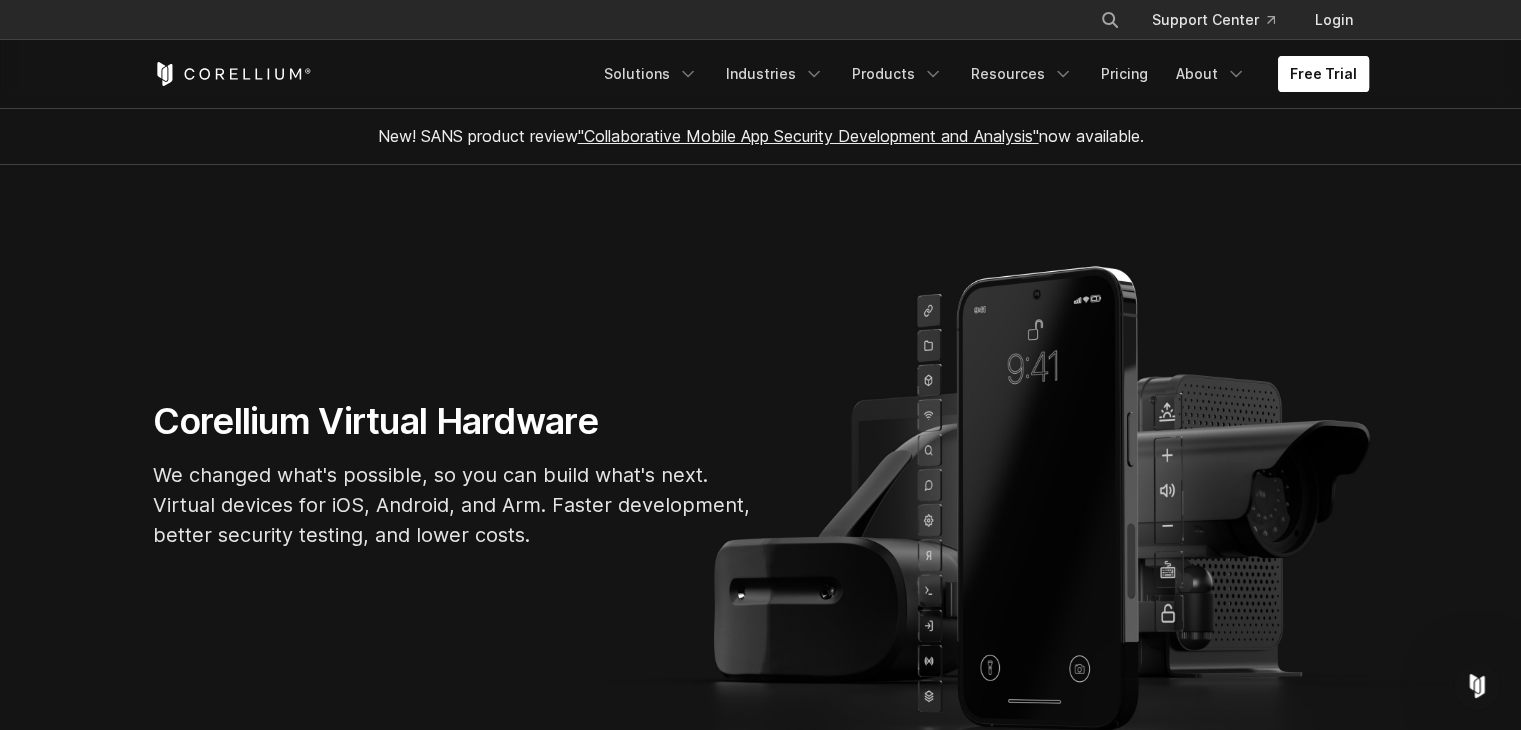 click on "Free Trial" at bounding box center [1323, 74] 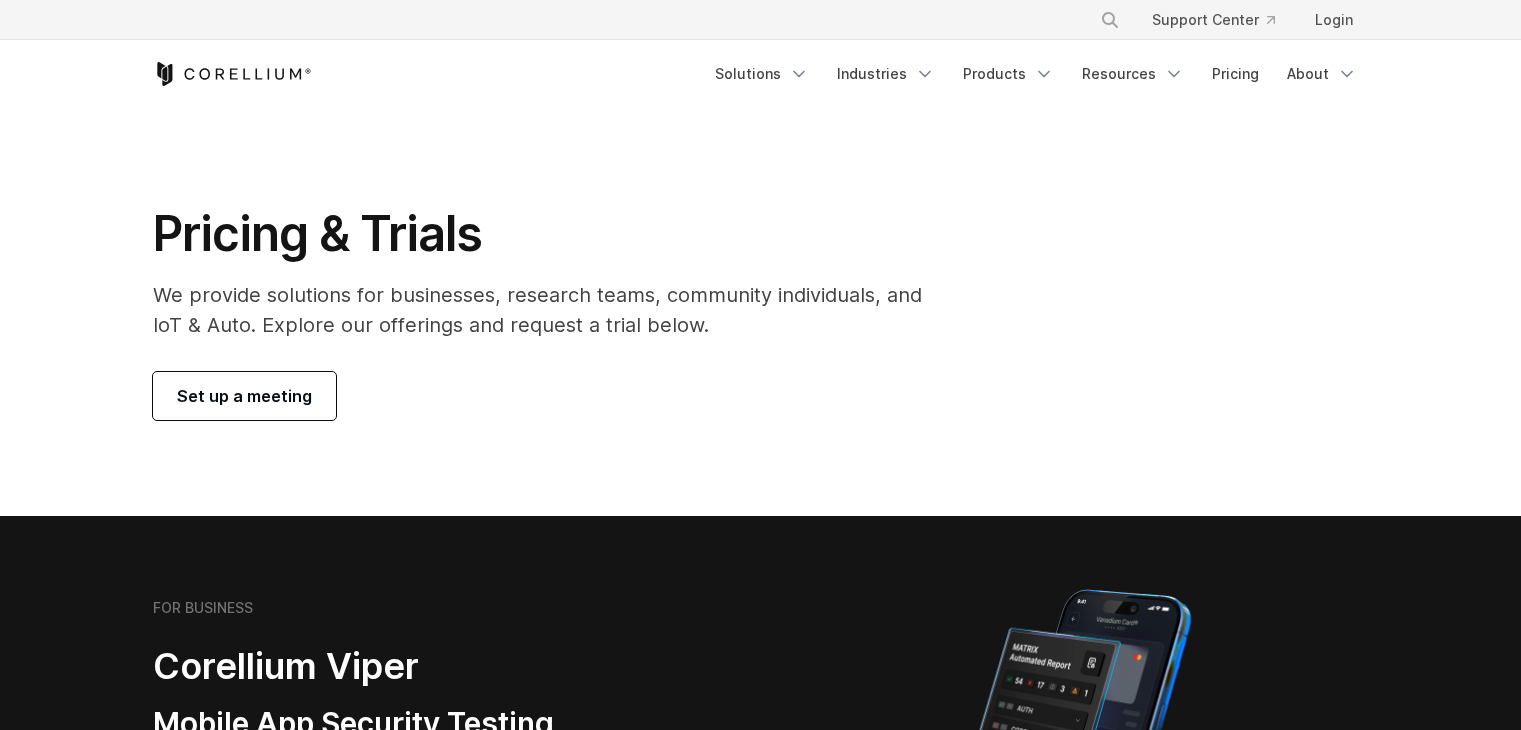 scroll, scrollTop: 0, scrollLeft: 0, axis: both 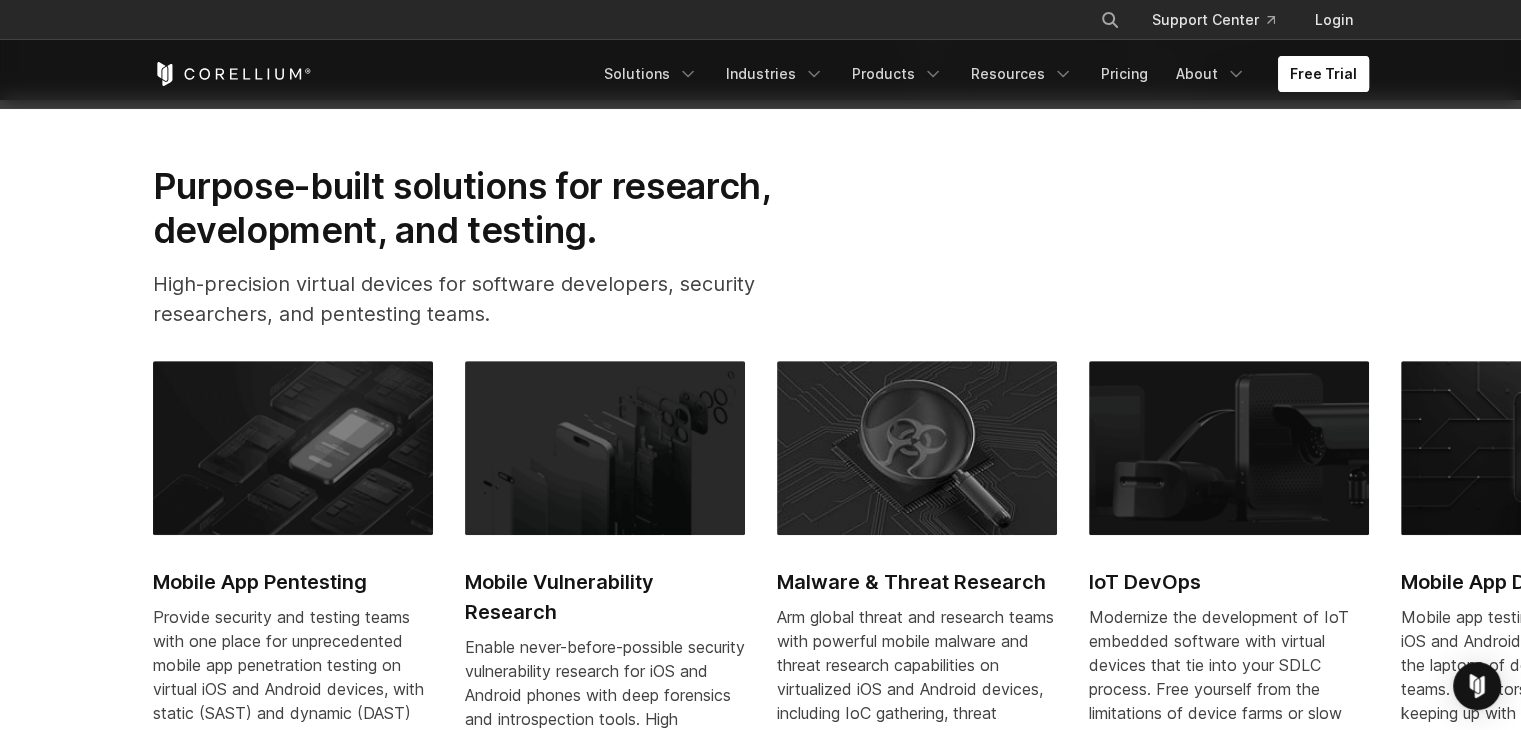 click on "Free Trial" at bounding box center [1323, 74] 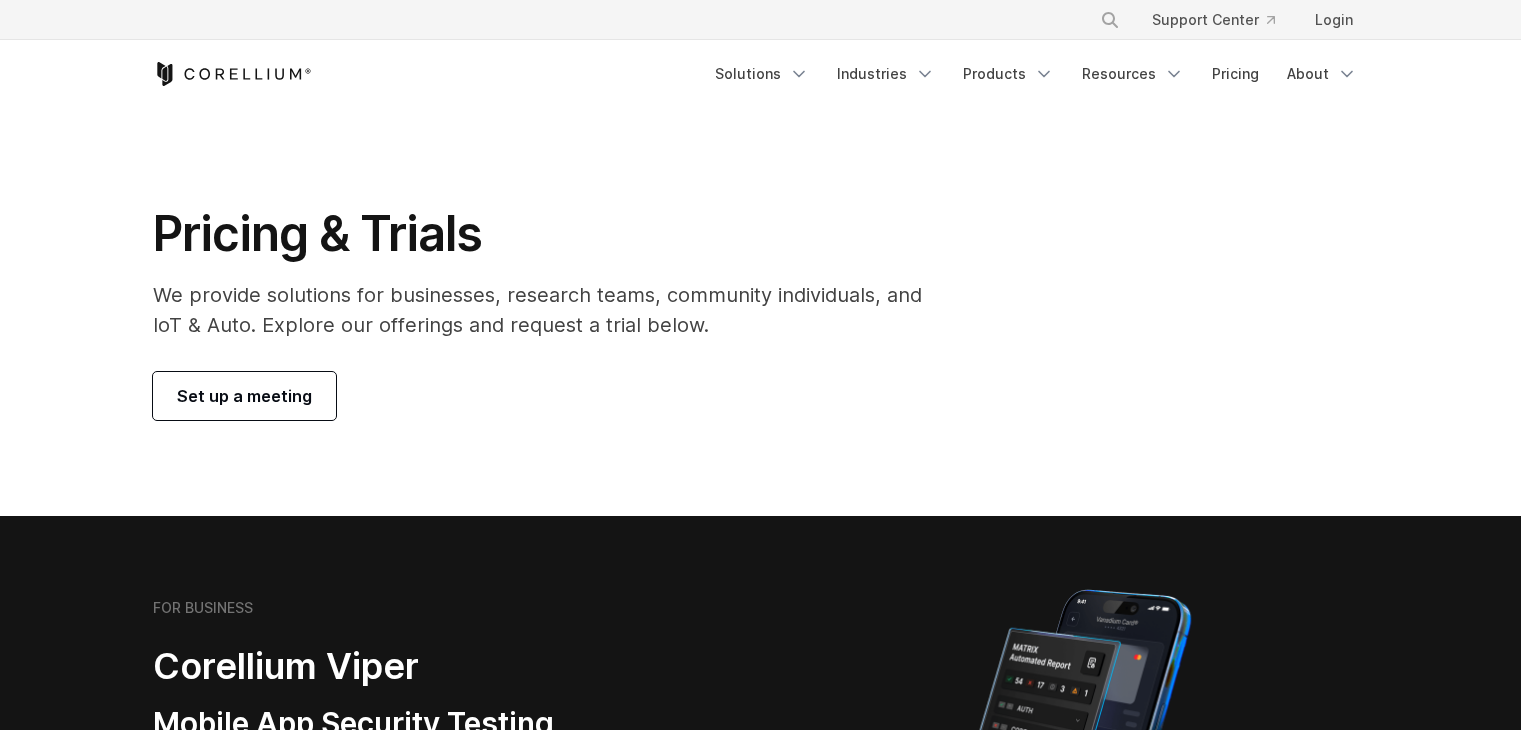 scroll, scrollTop: 0, scrollLeft: 0, axis: both 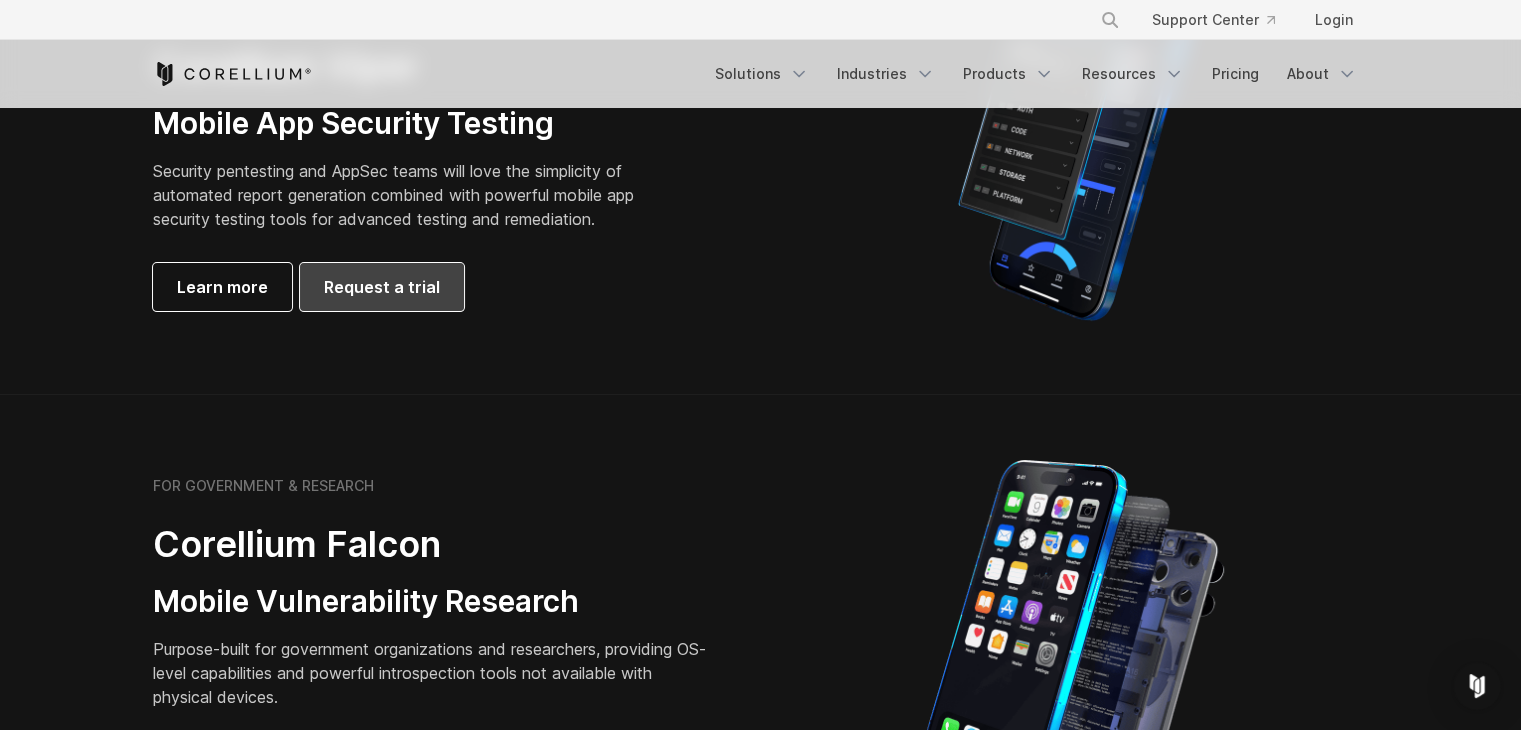 click on "Request a trial" at bounding box center (382, 287) 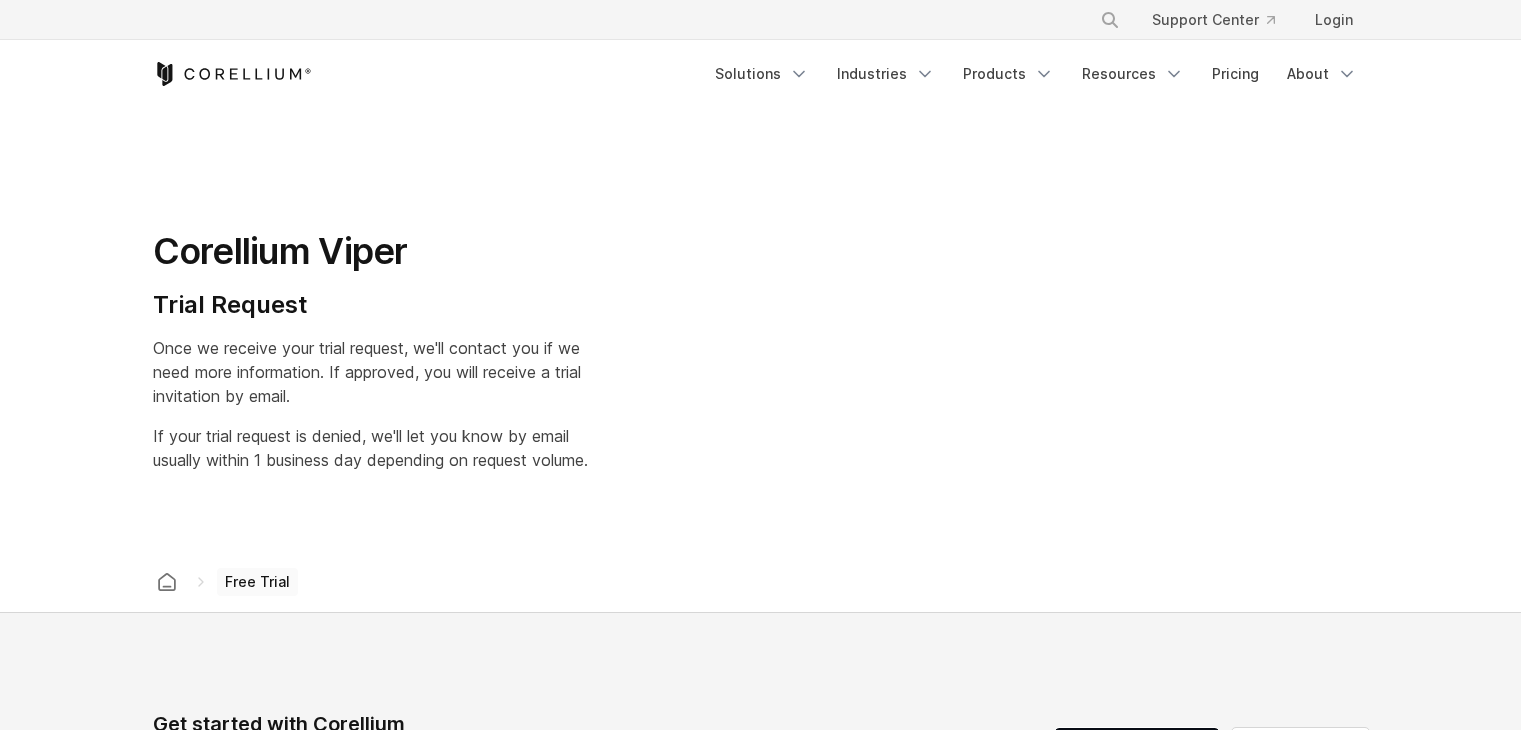 scroll, scrollTop: 0, scrollLeft: 0, axis: both 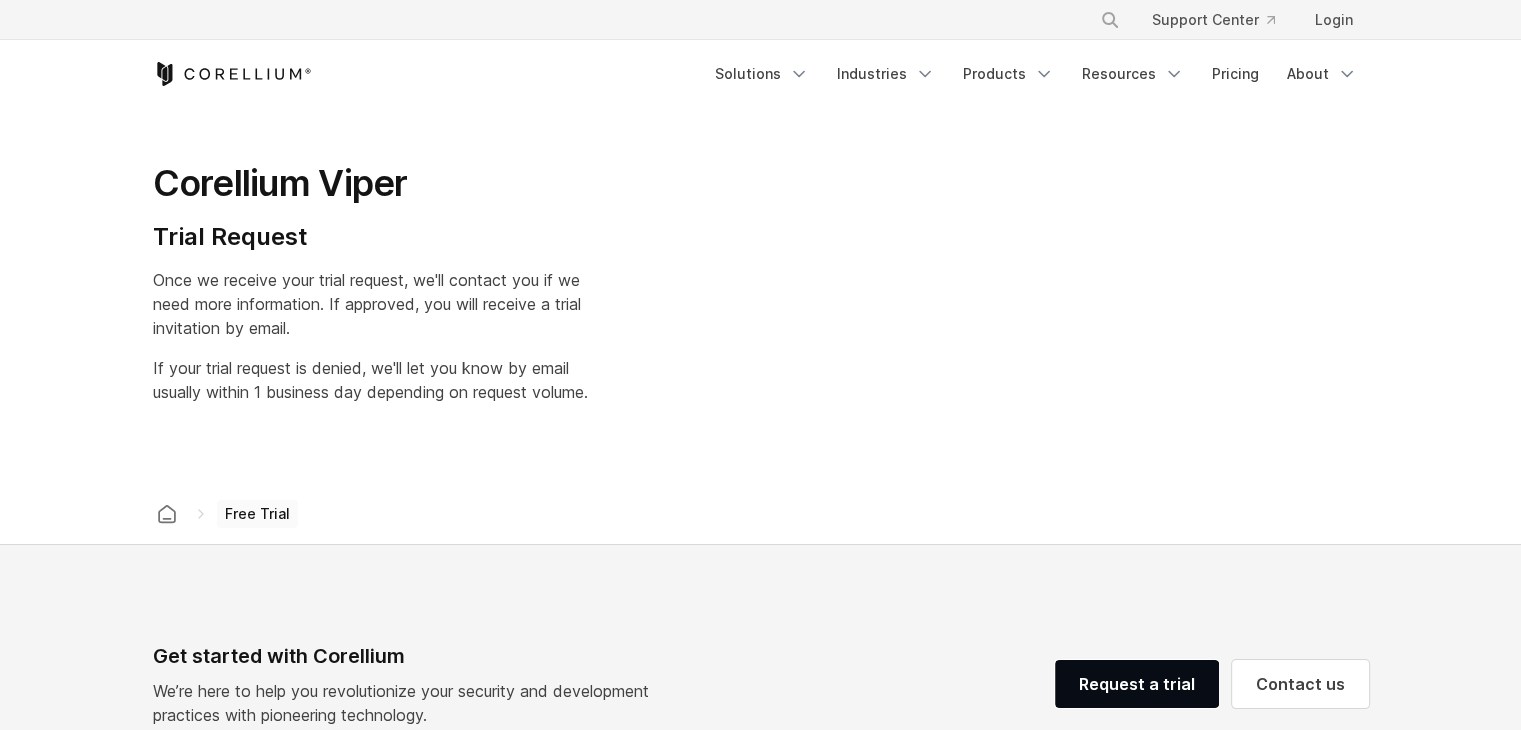 select on "**" 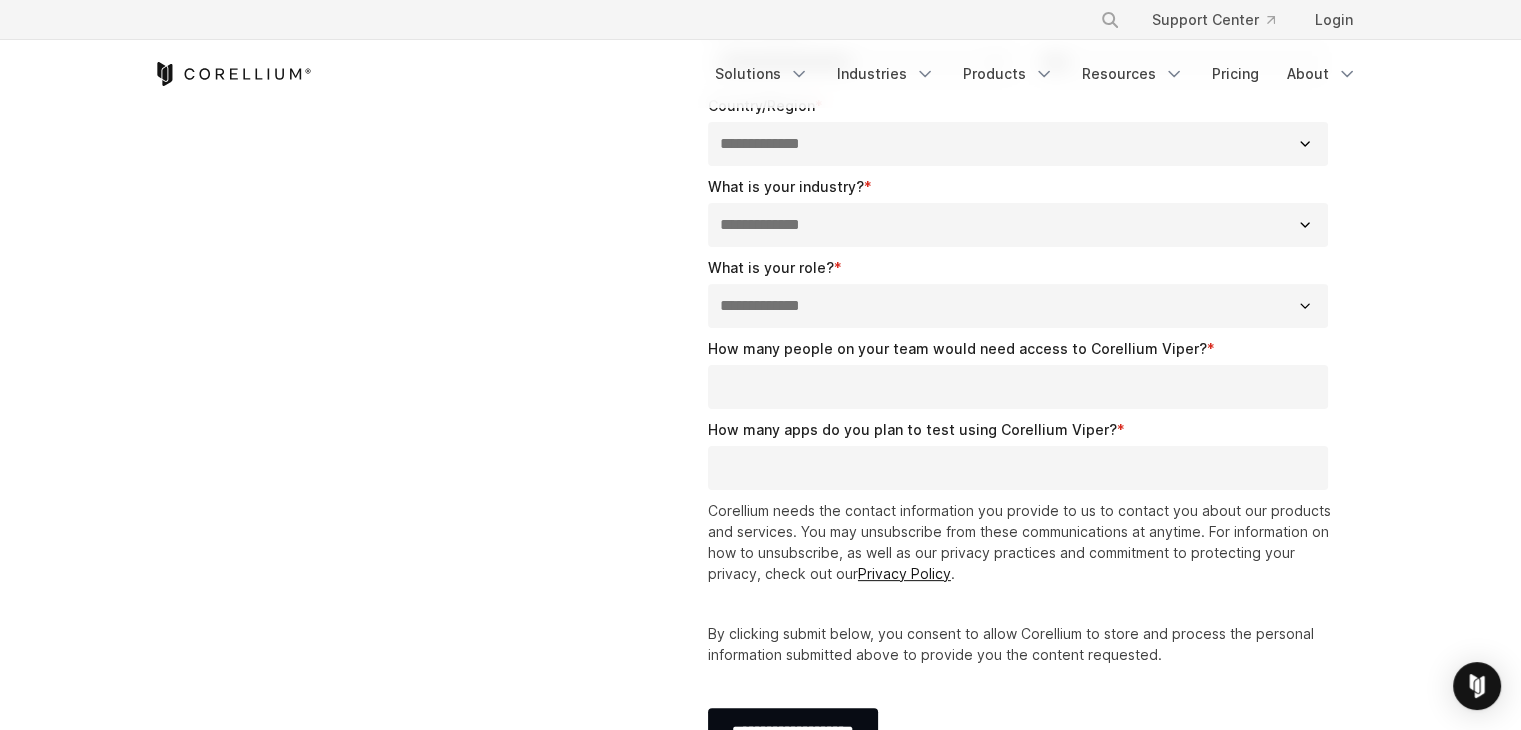 scroll, scrollTop: 600, scrollLeft: 0, axis: vertical 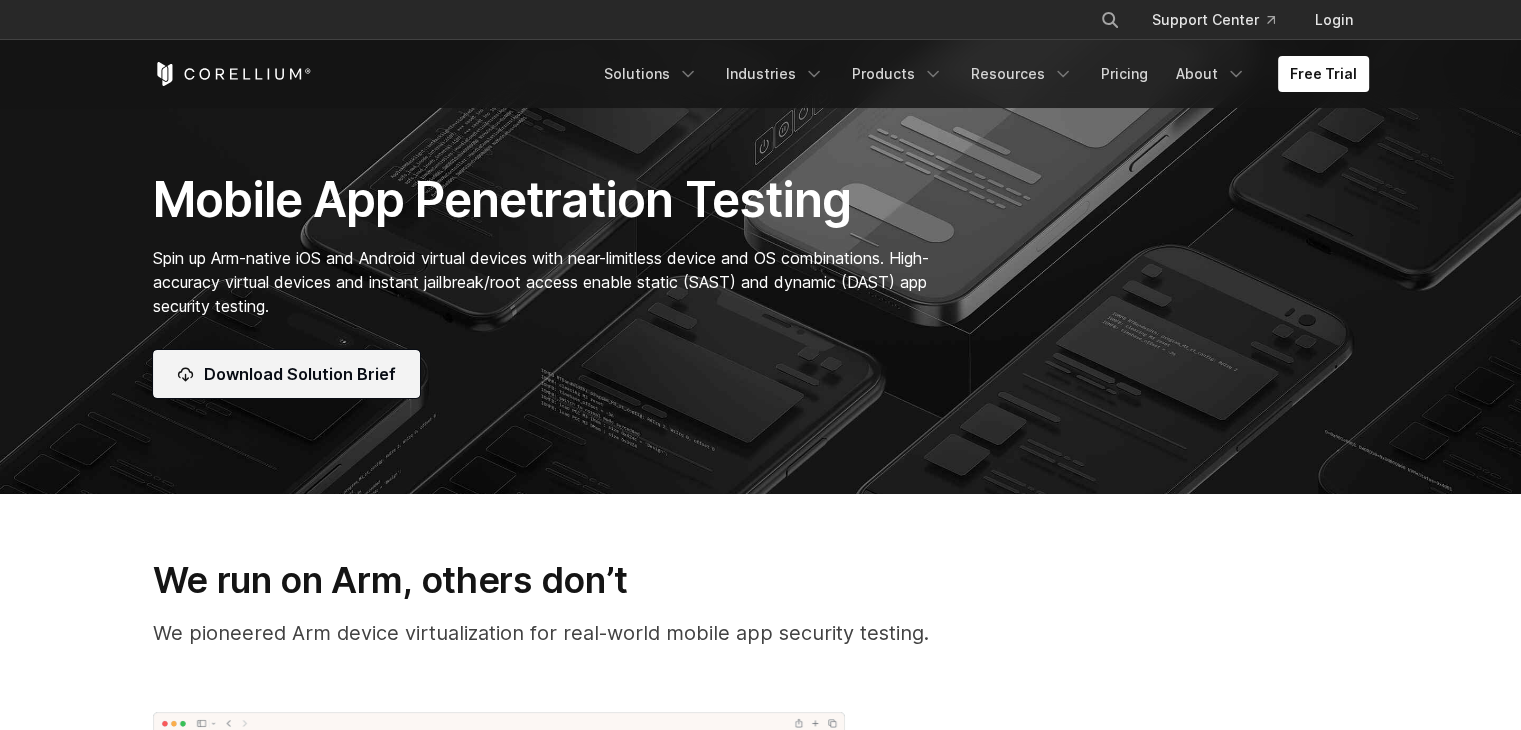 click on "Download Solution Brief" at bounding box center (300, 374) 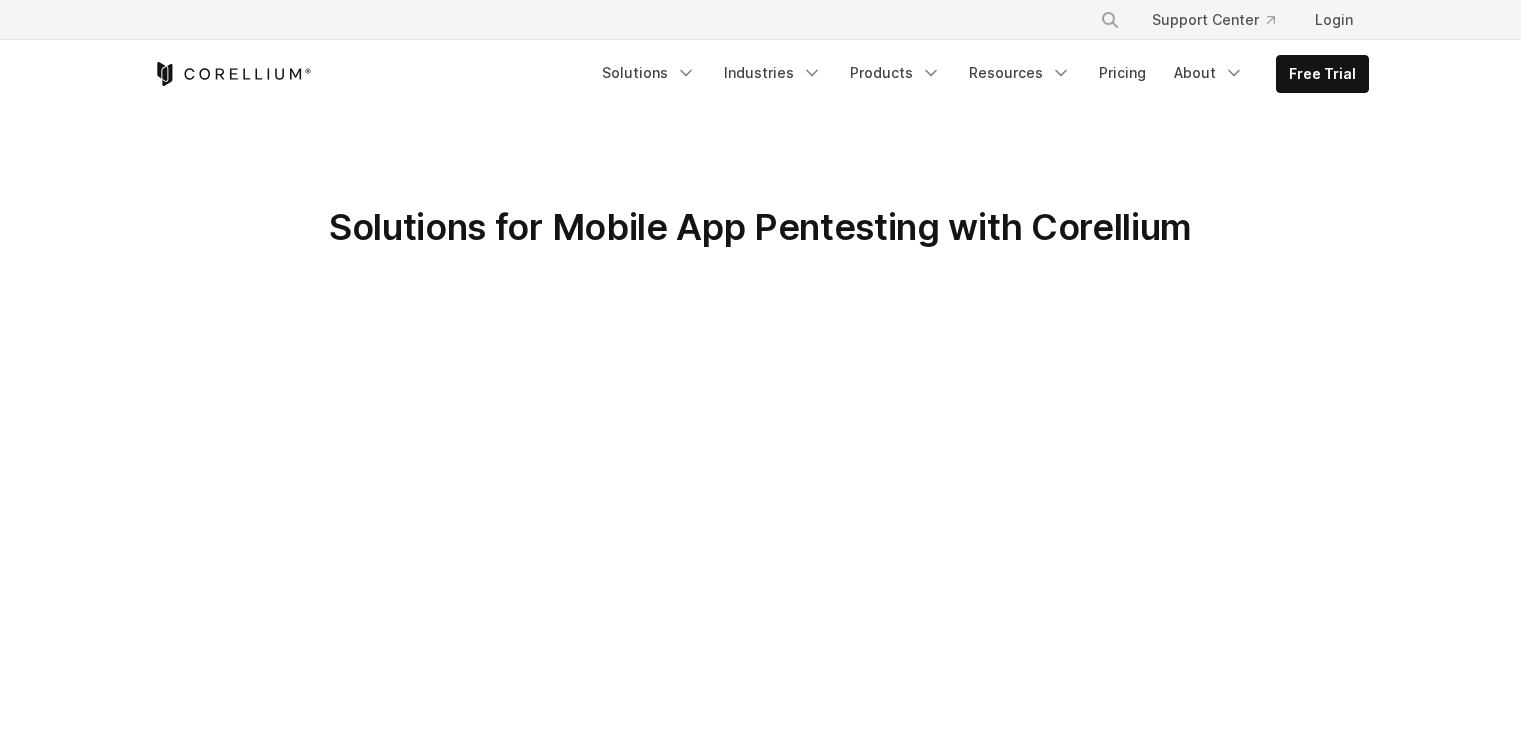 scroll, scrollTop: 0, scrollLeft: 0, axis: both 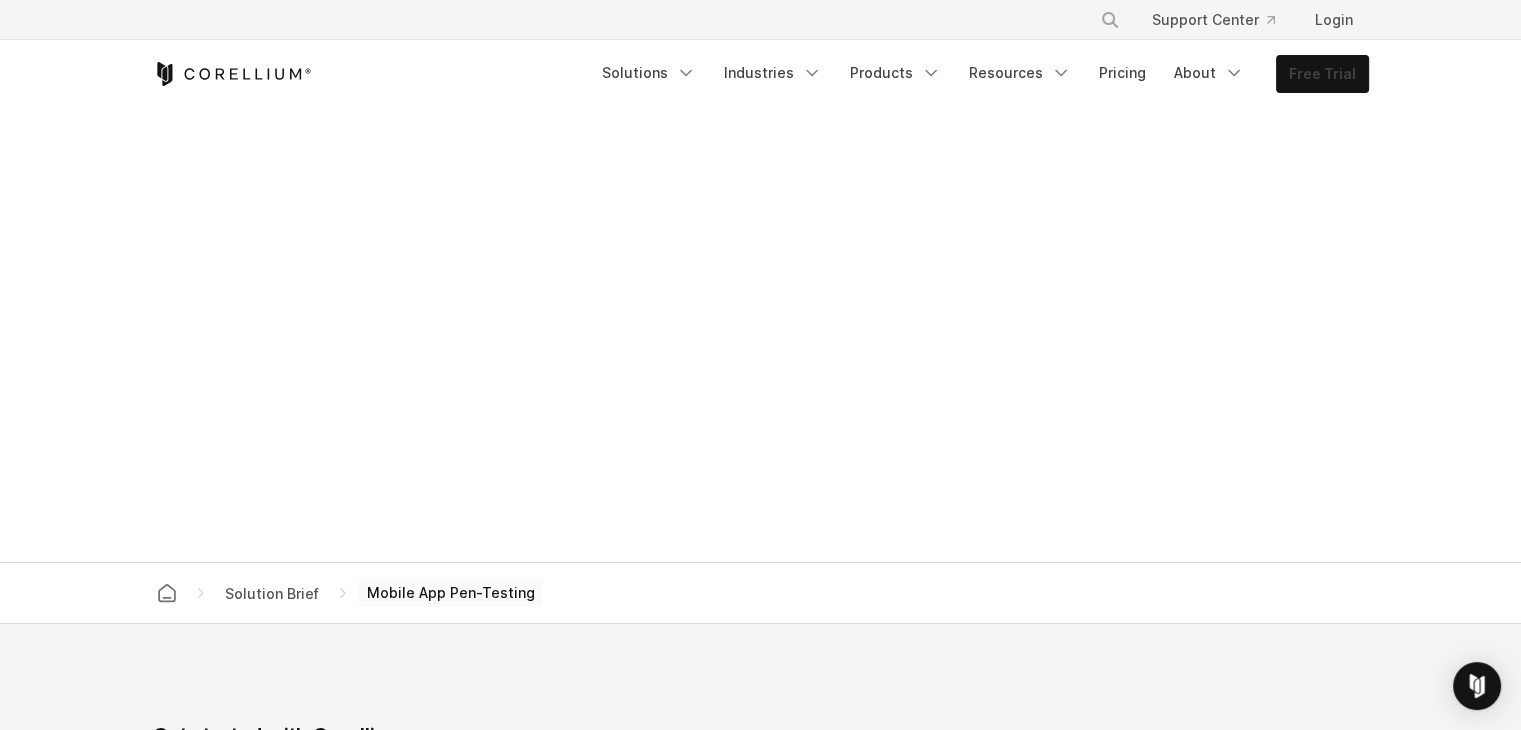 click on "Free Trial" at bounding box center [1322, 74] 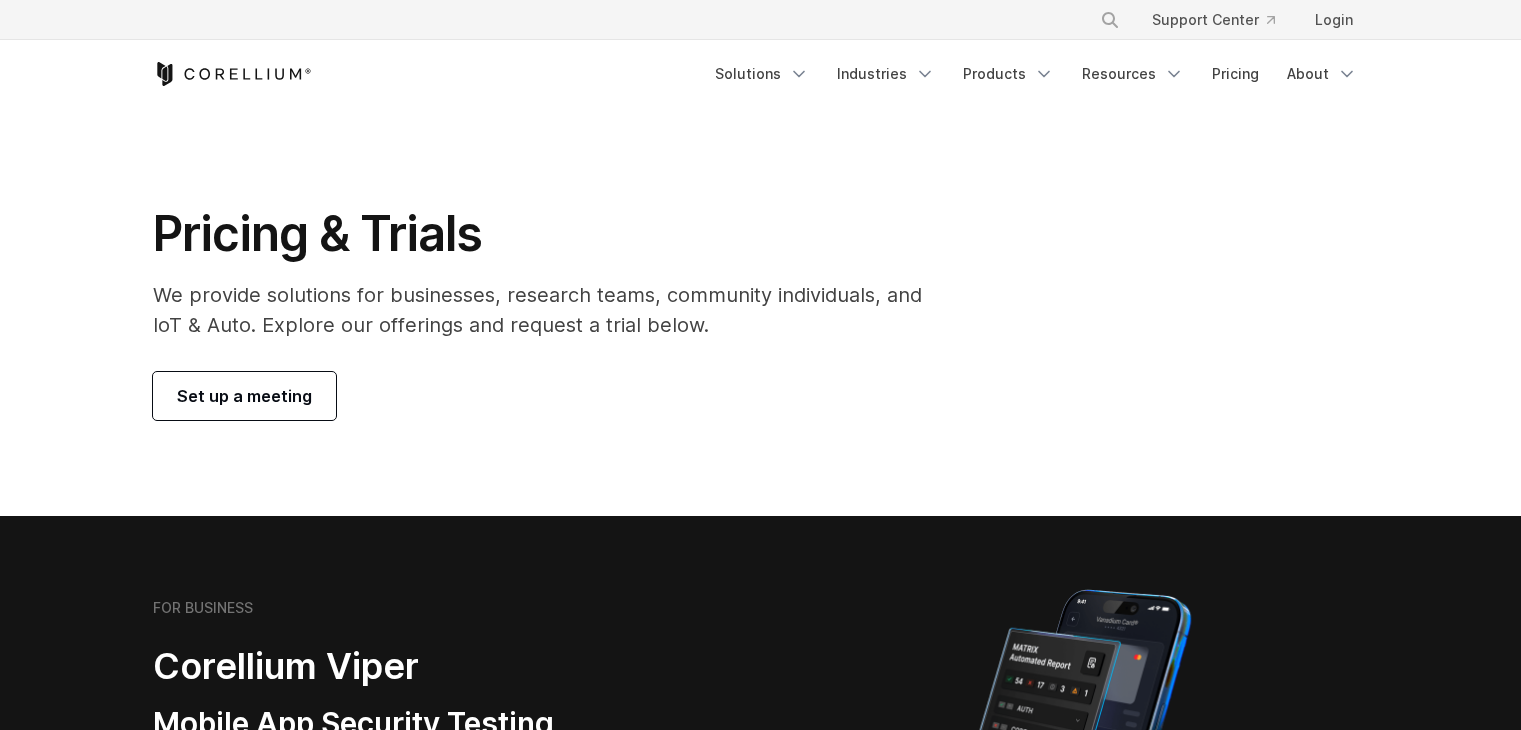 scroll, scrollTop: 0, scrollLeft: 0, axis: both 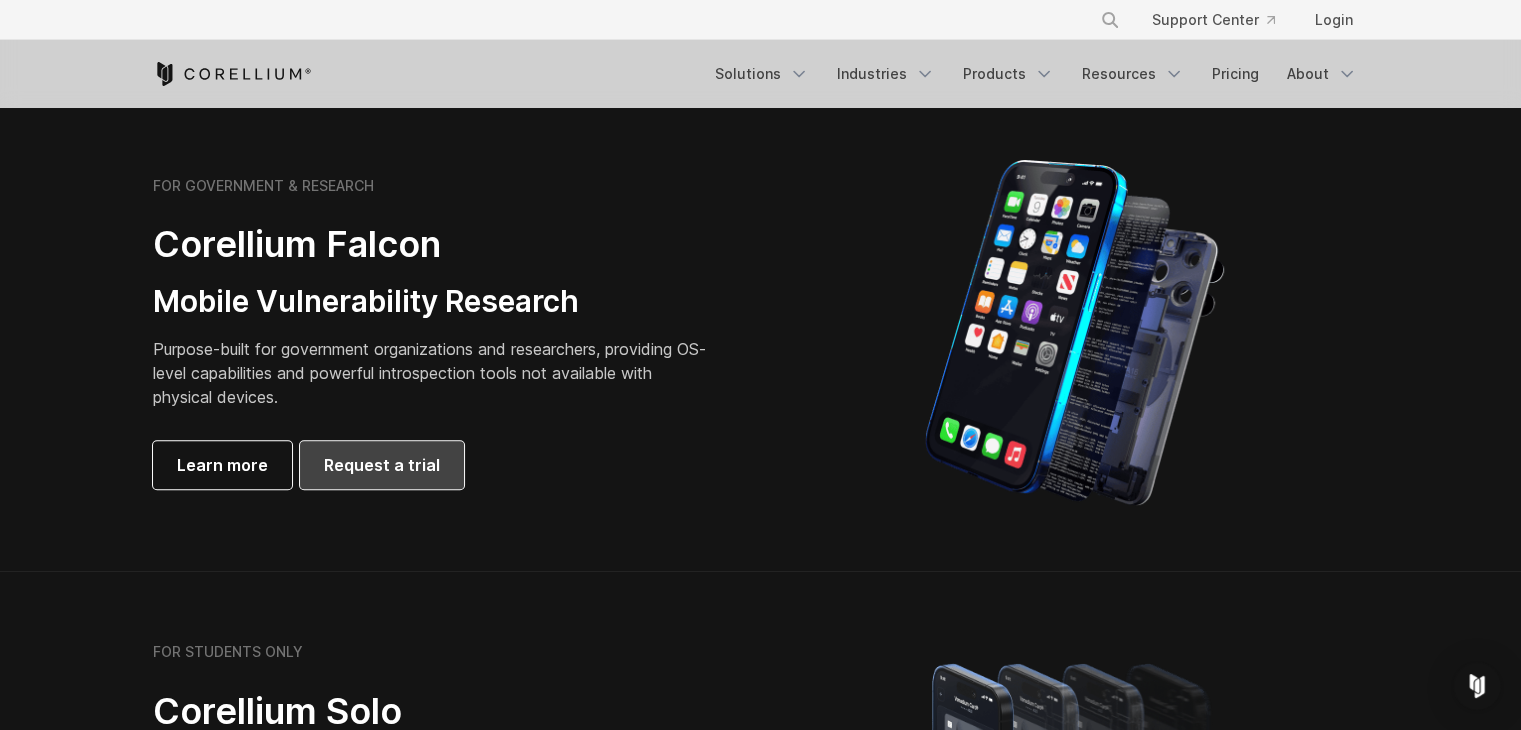 click on "Request a trial" at bounding box center [382, 465] 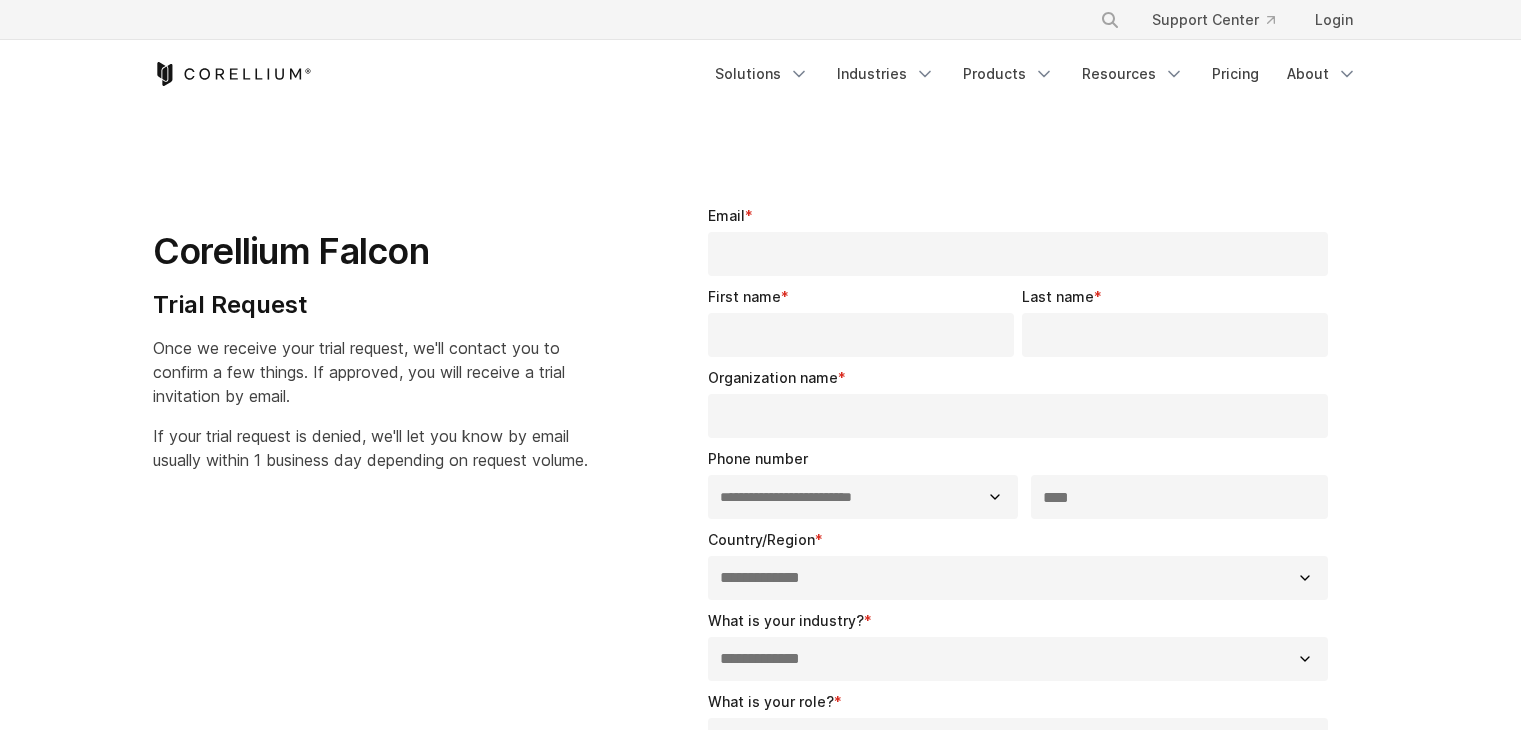 select on "**" 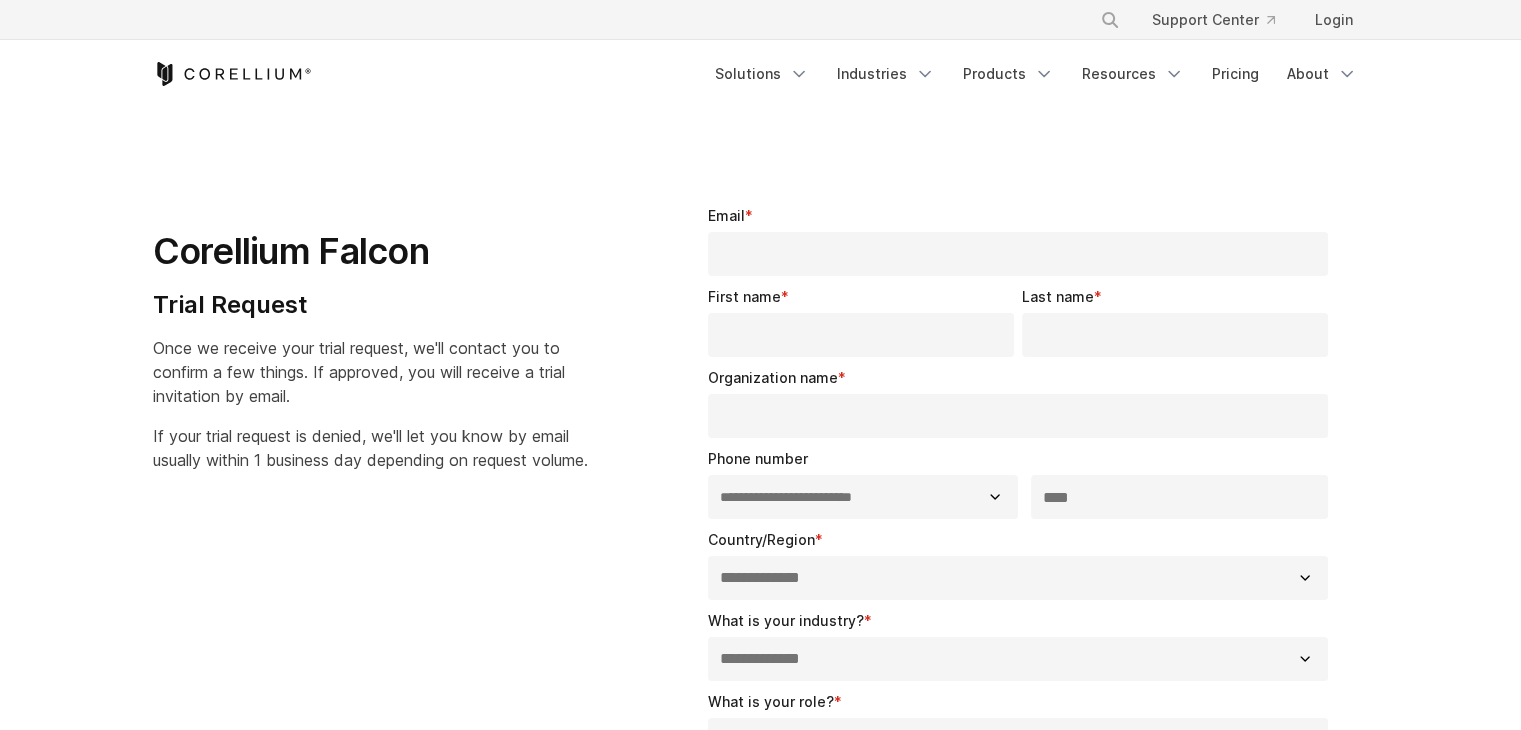 scroll, scrollTop: 0, scrollLeft: 0, axis: both 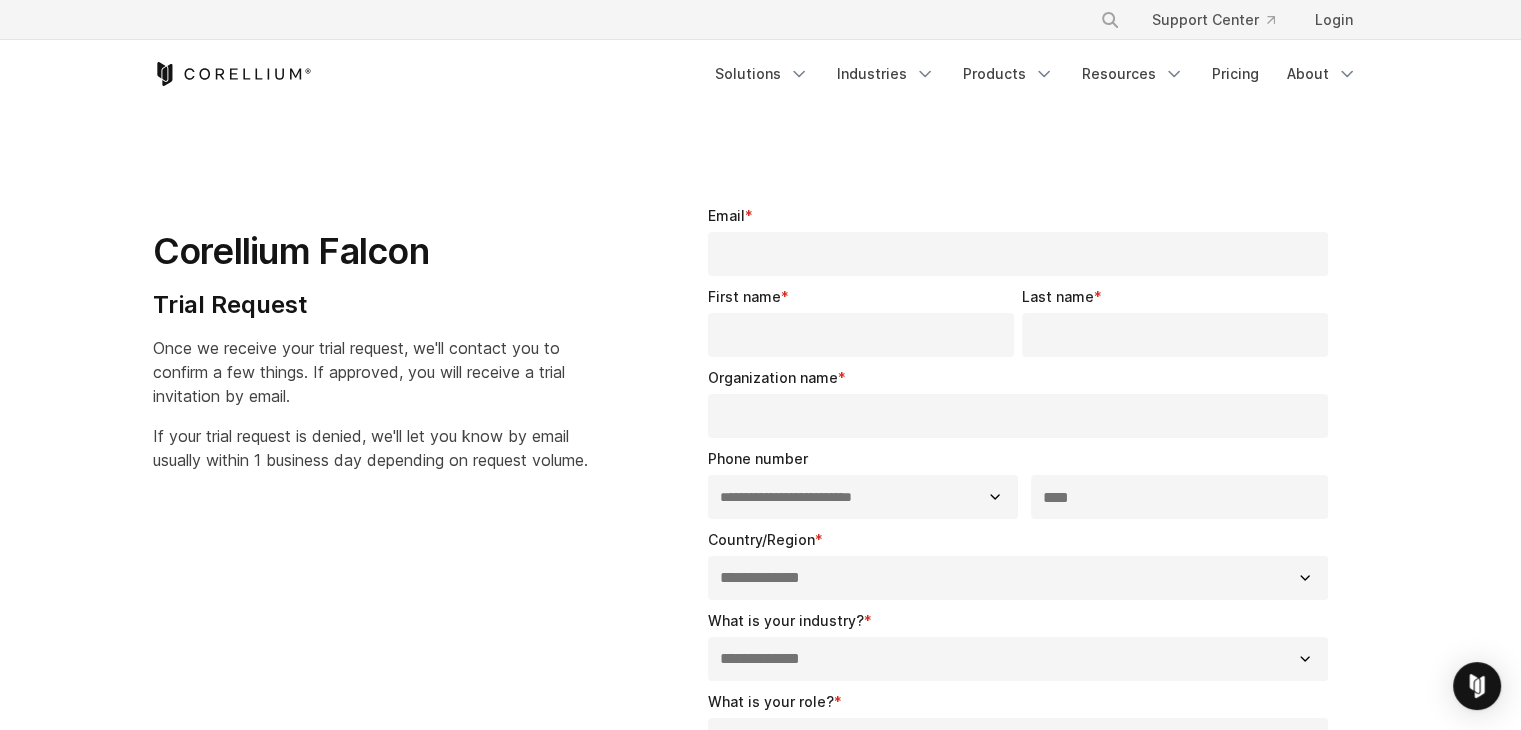 click on "Email *" at bounding box center (1018, 254) 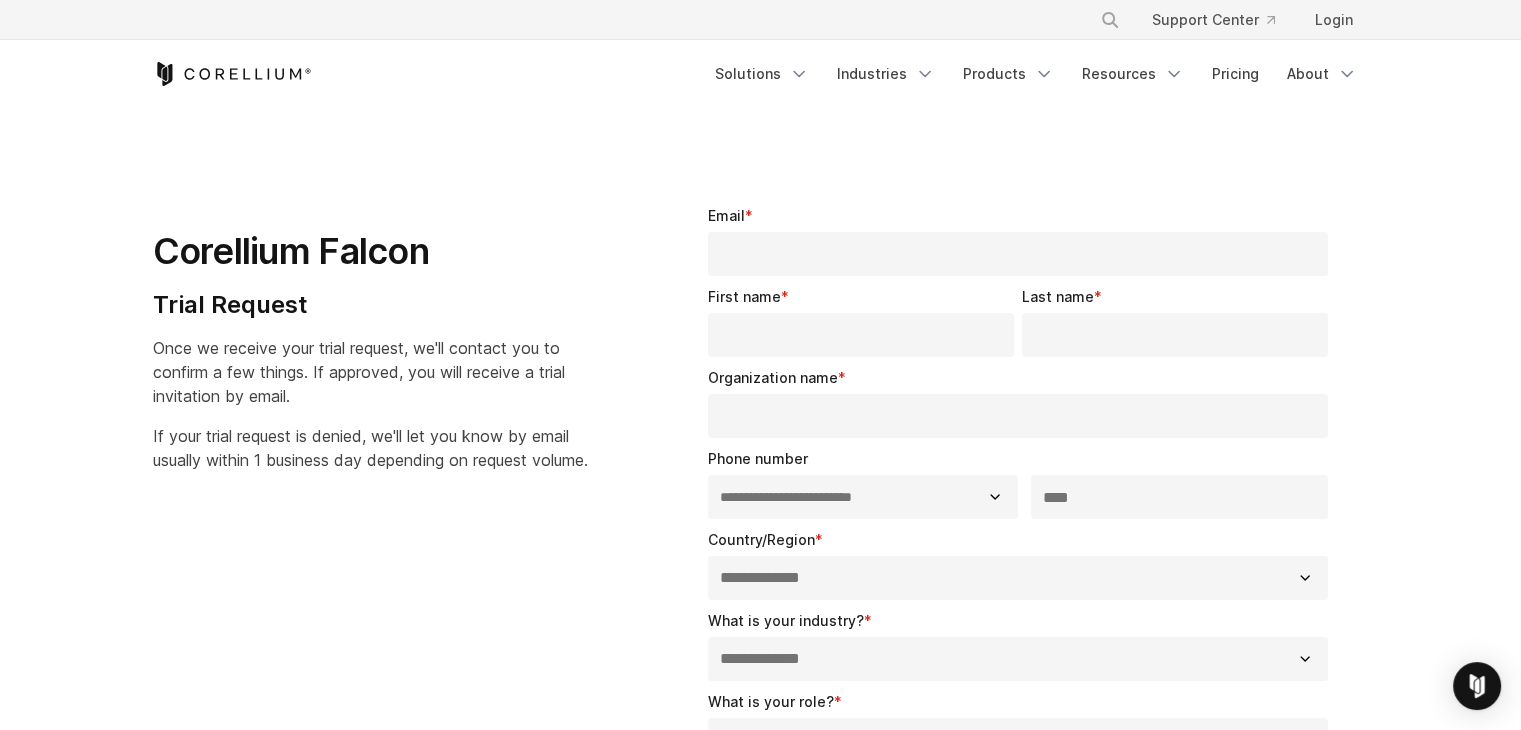 click on "First name *" at bounding box center (865, 321) 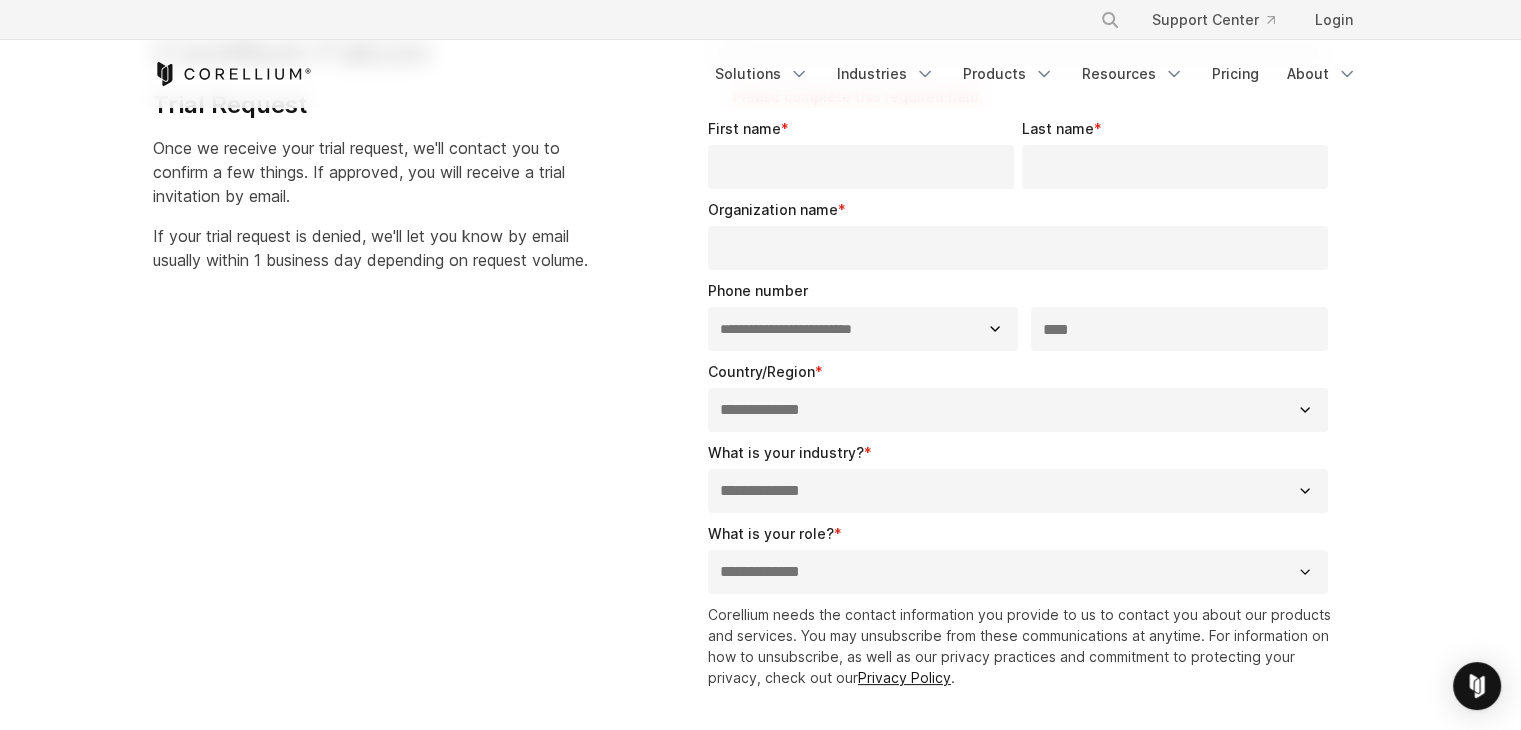 scroll, scrollTop: 0, scrollLeft: 0, axis: both 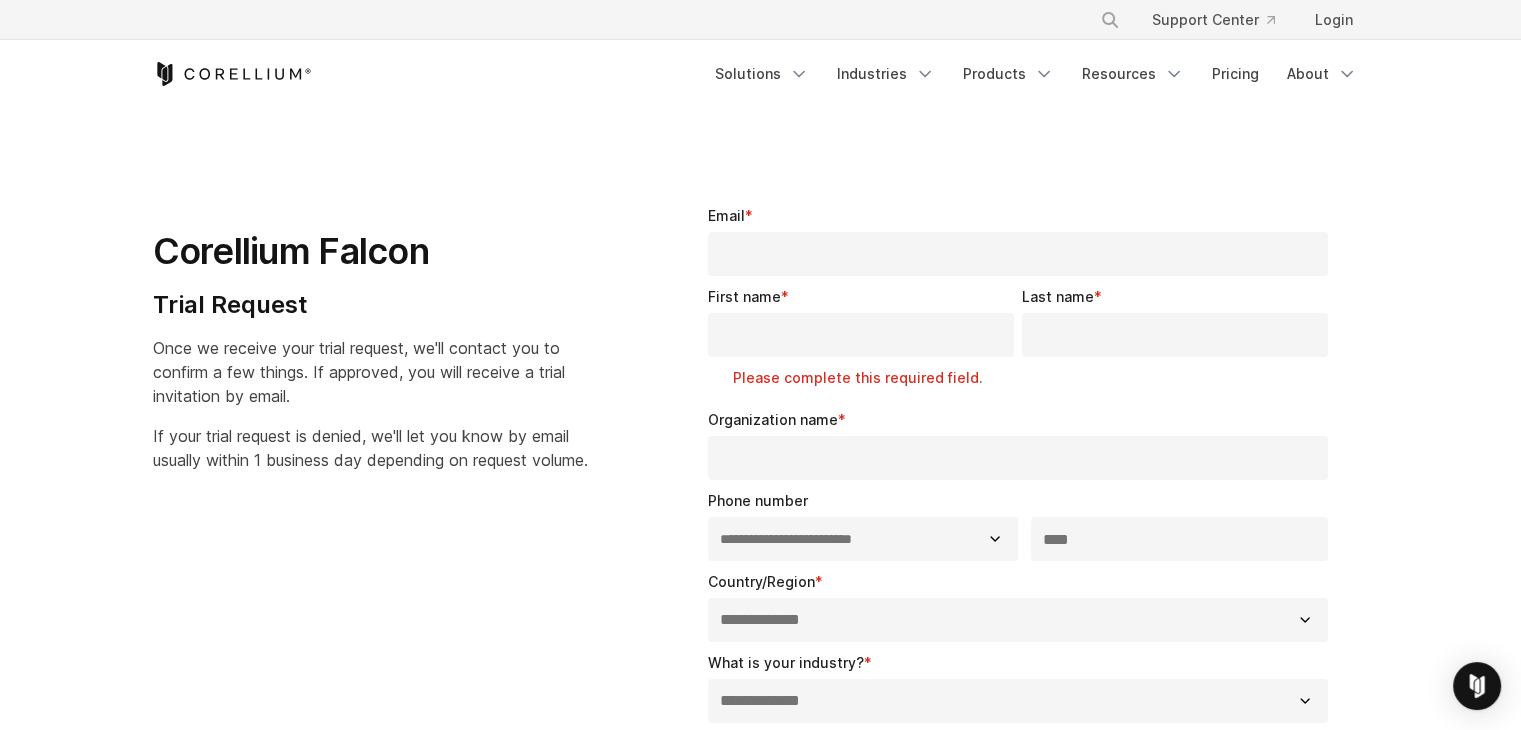 click on "Email *" at bounding box center [1018, 254] 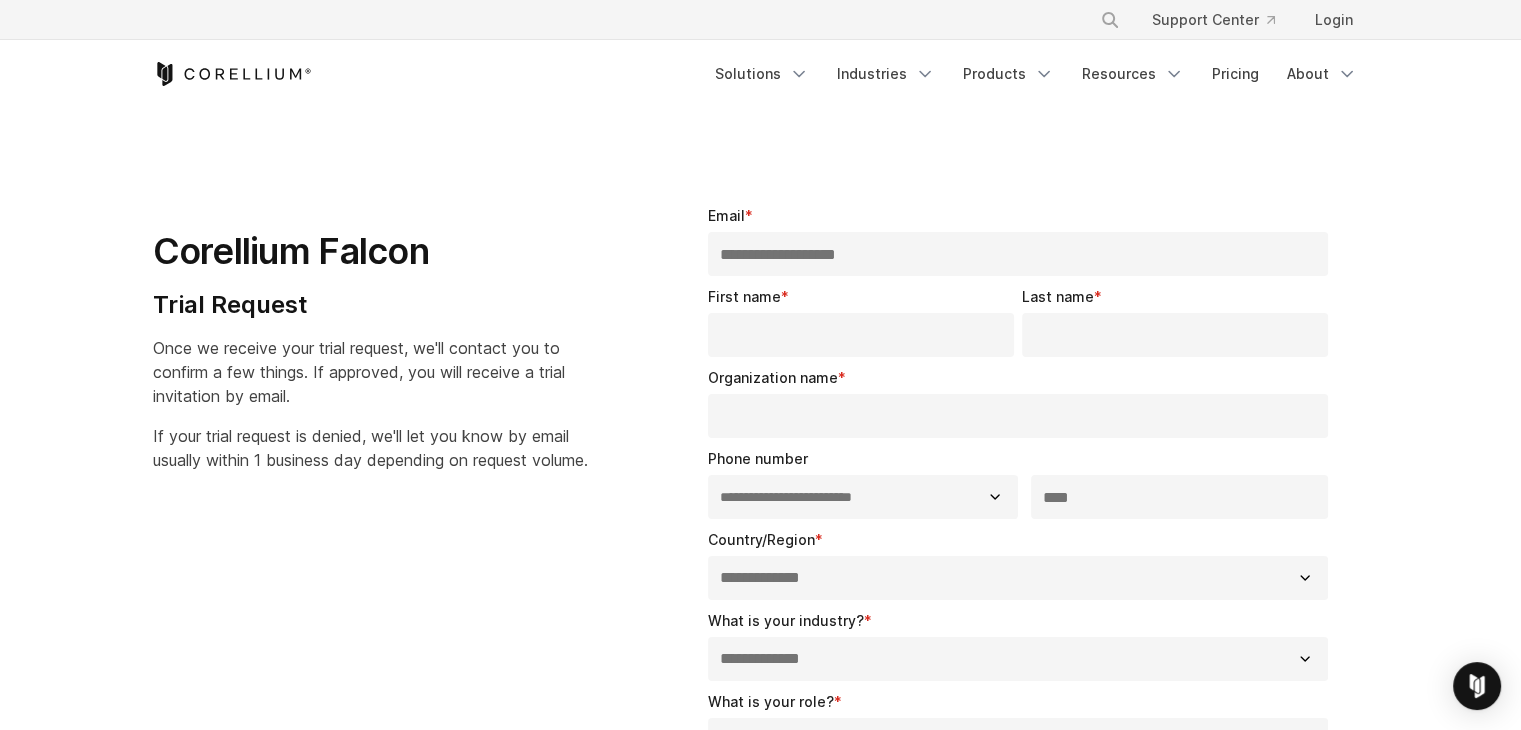 click on "First name *" at bounding box center (861, 335) 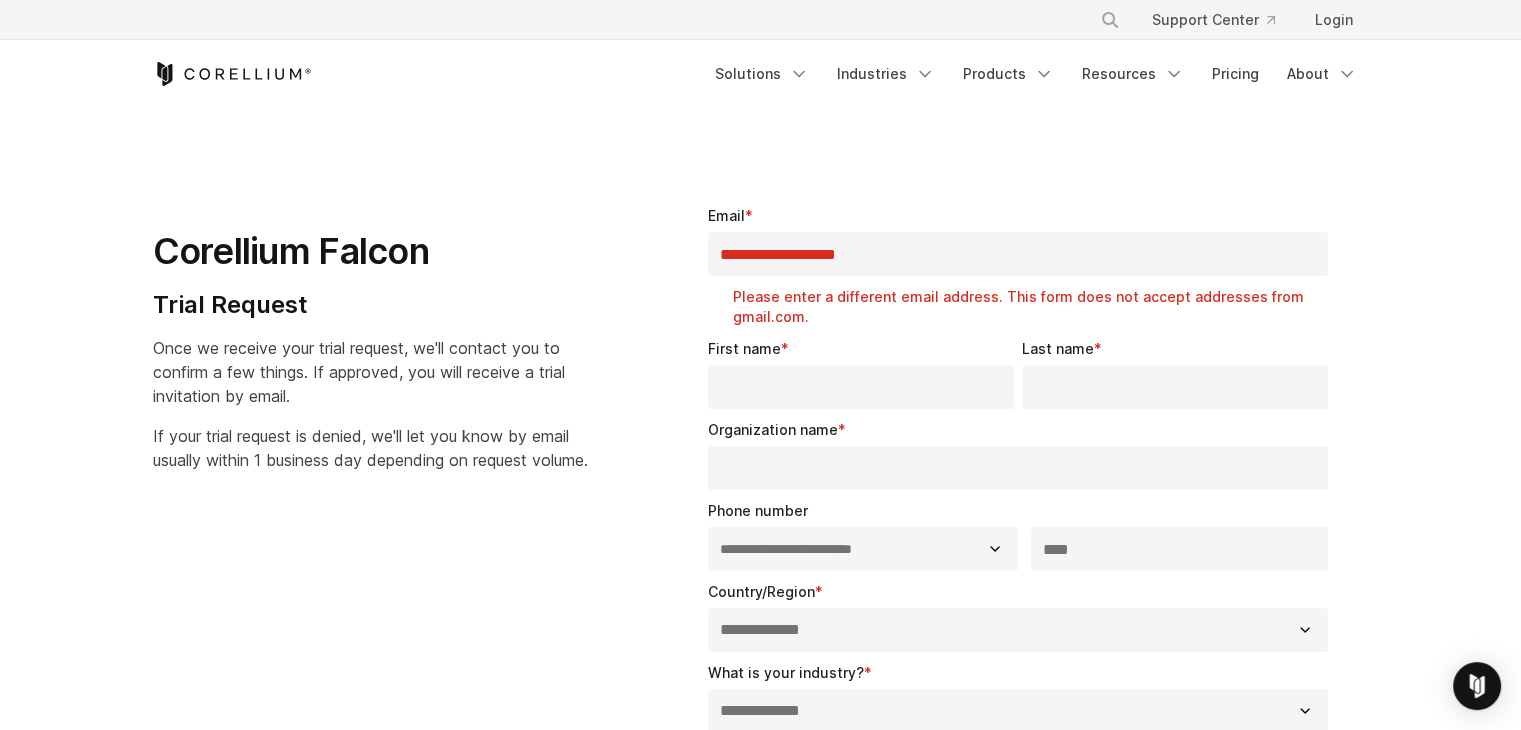 click on "First name *" at bounding box center (861, 387) 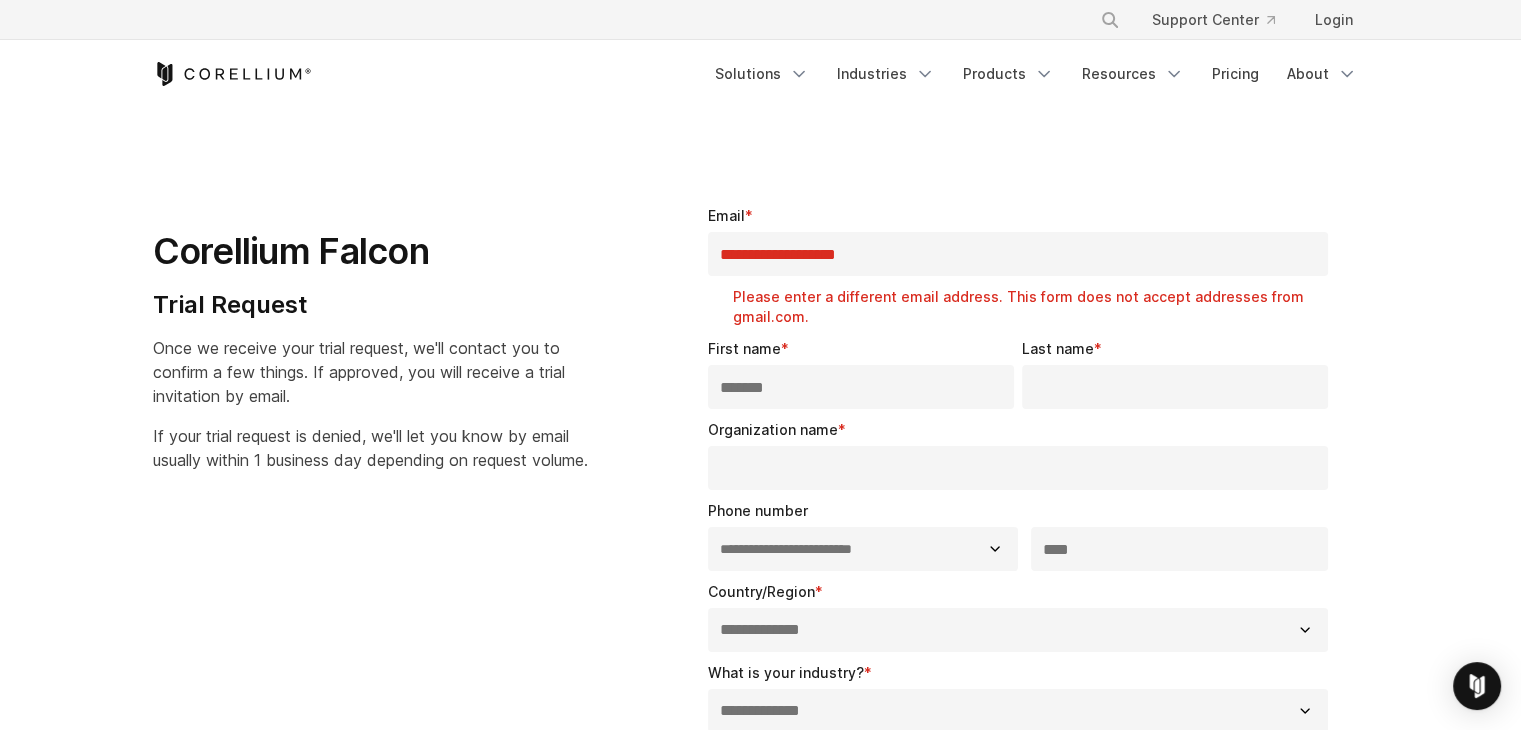 type on "*******" 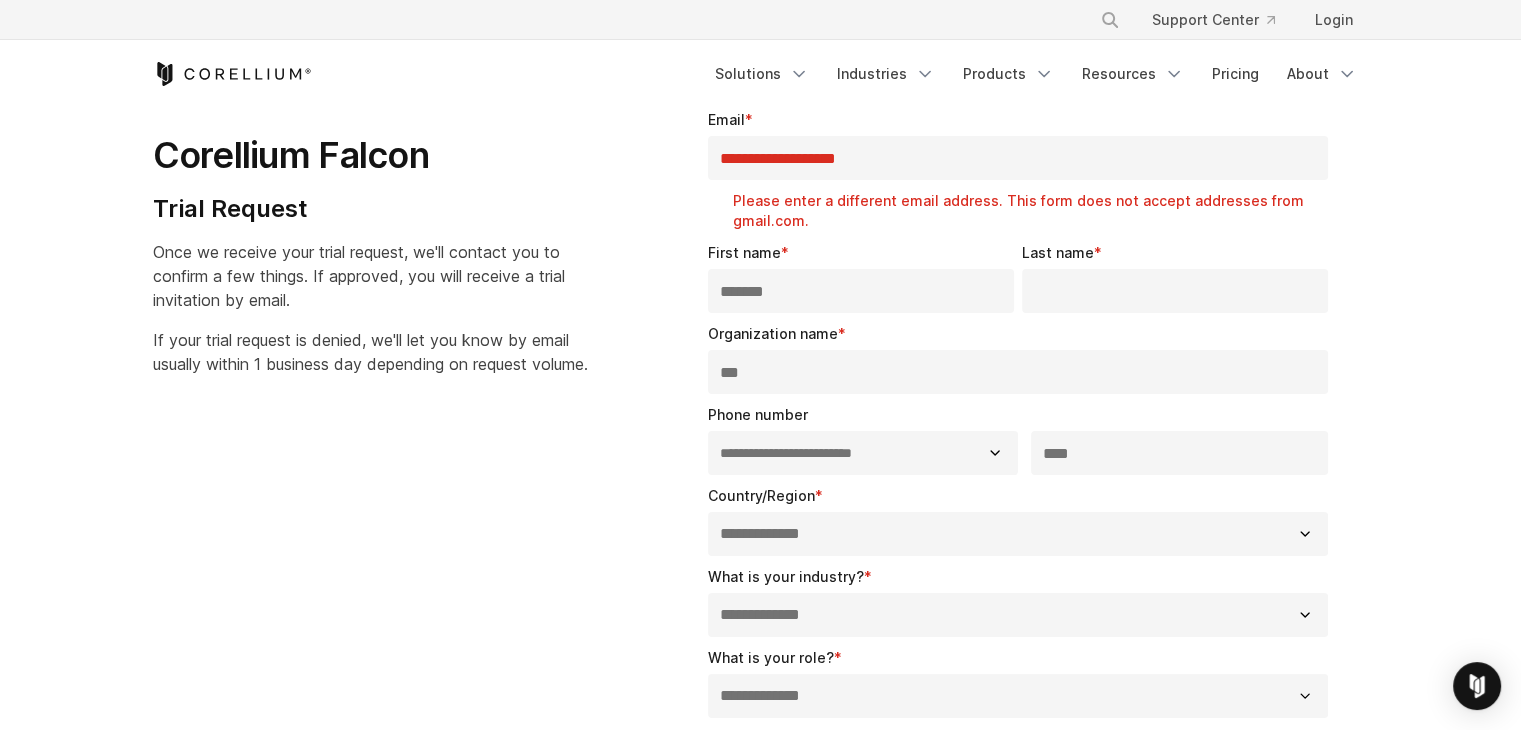 scroll, scrollTop: 200, scrollLeft: 0, axis: vertical 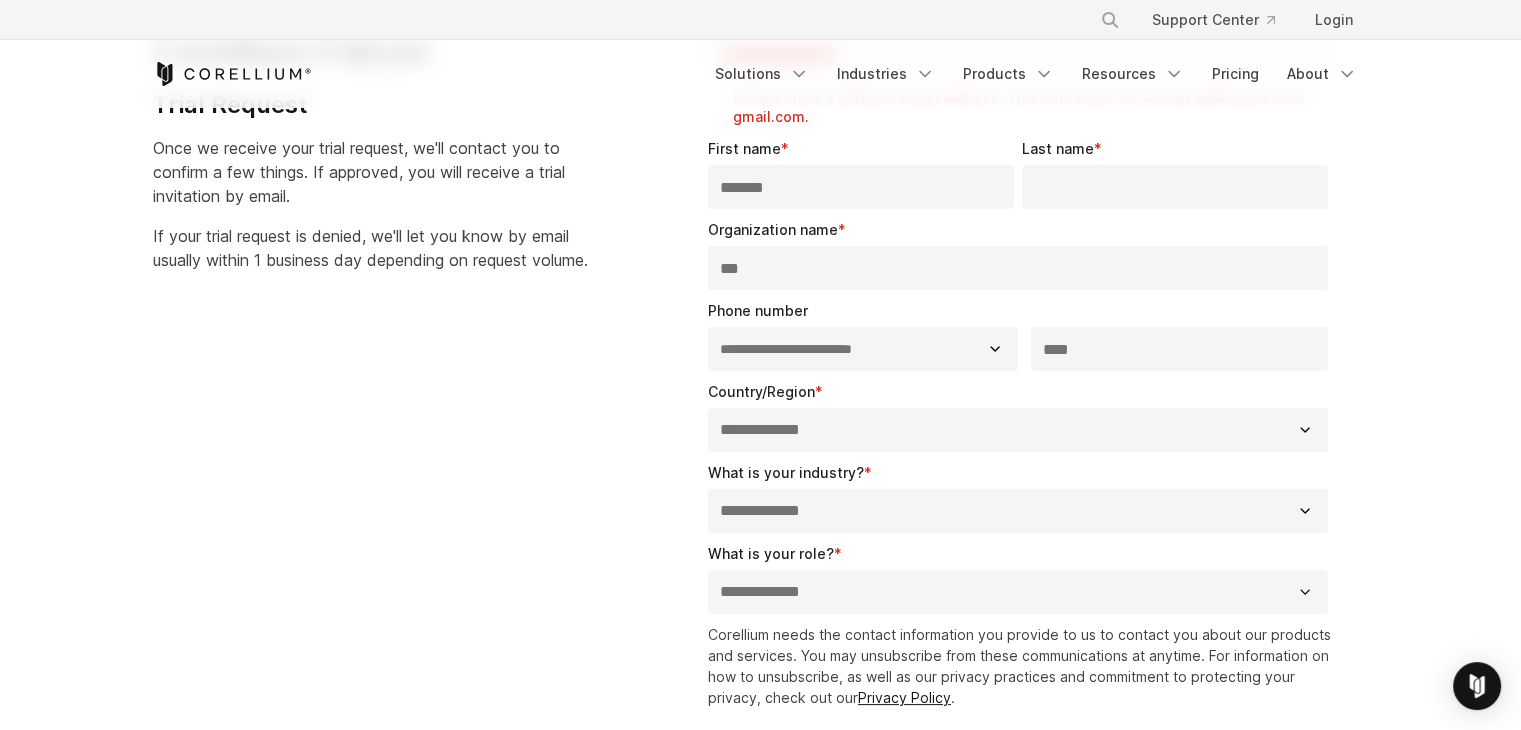 type on "***" 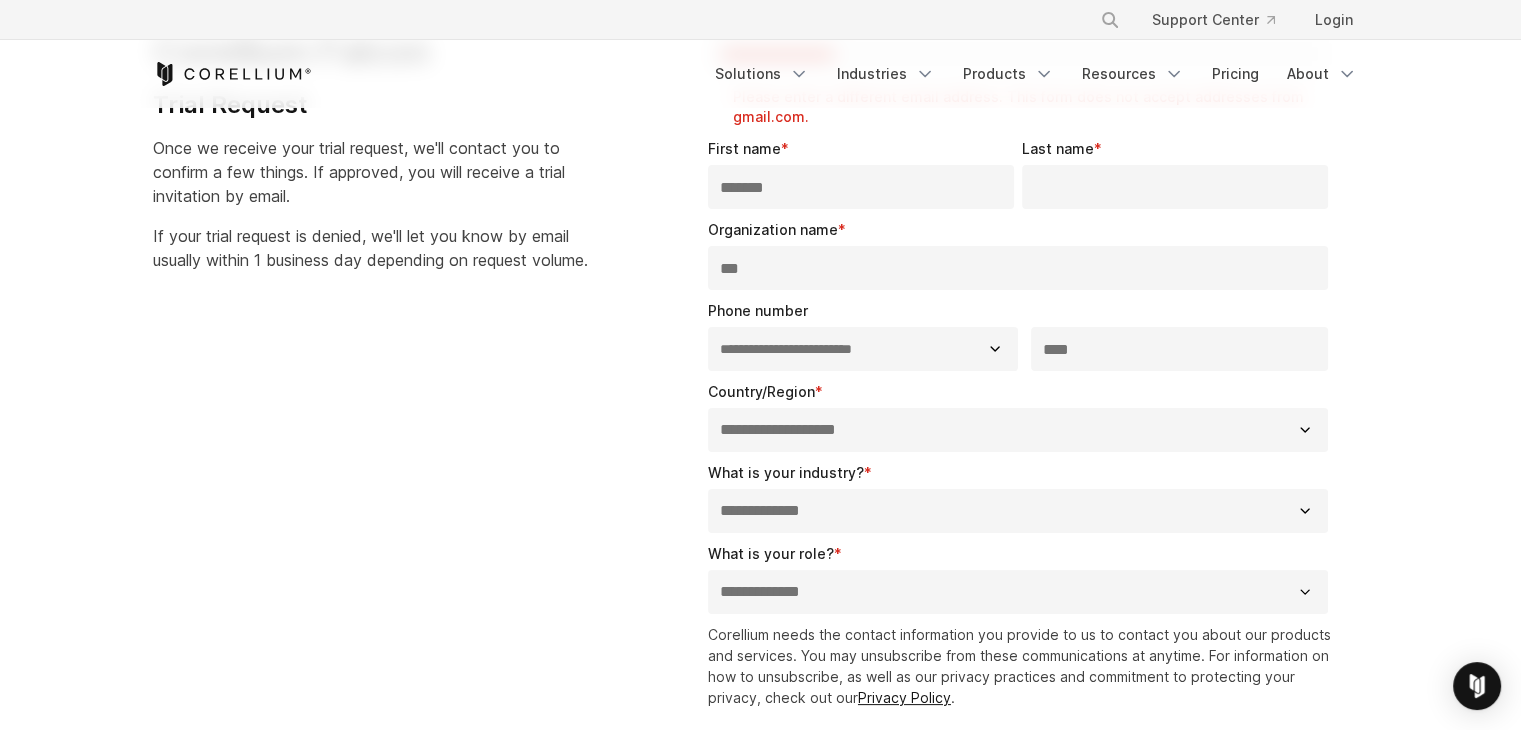 click on "**********" at bounding box center (1018, 430) 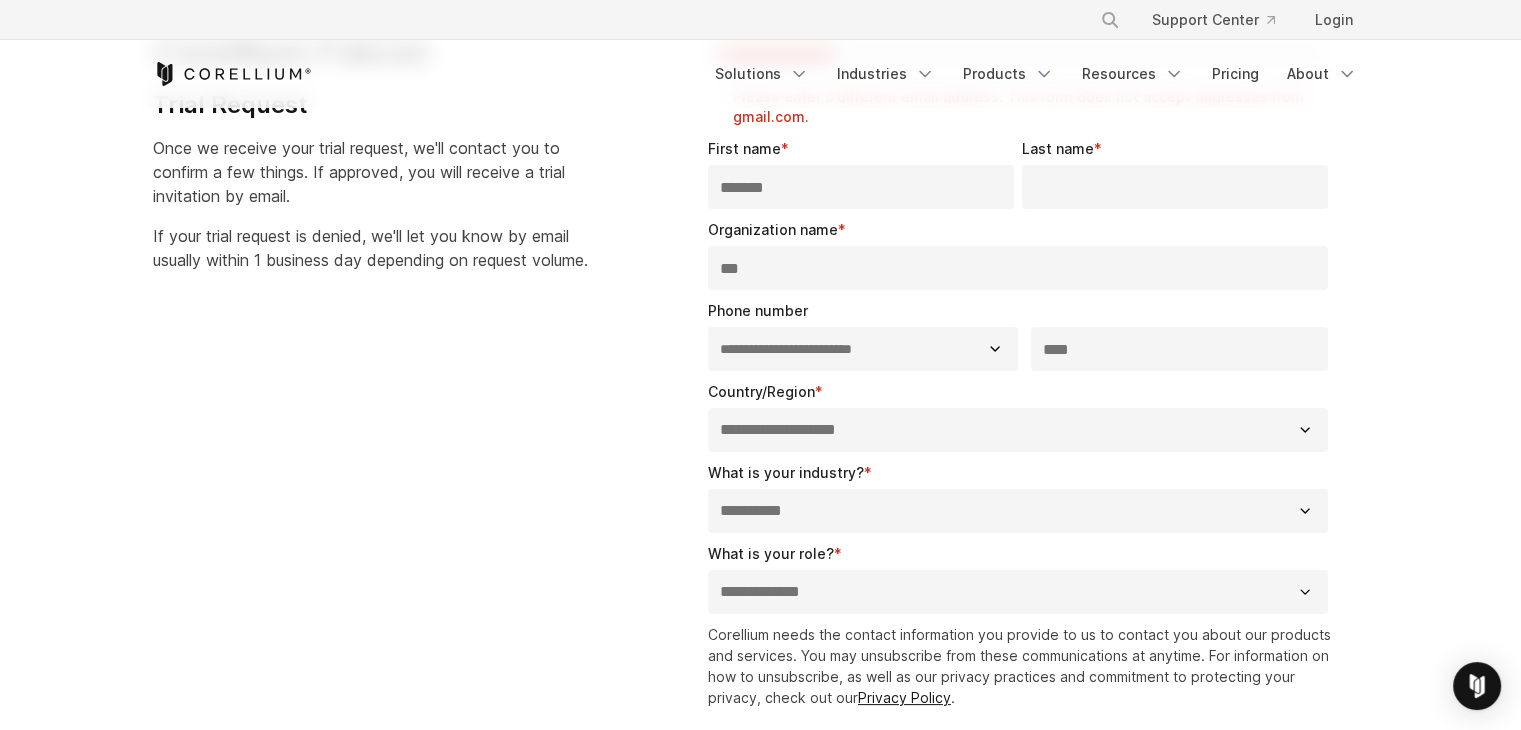 click on "**********" at bounding box center (1018, 511) 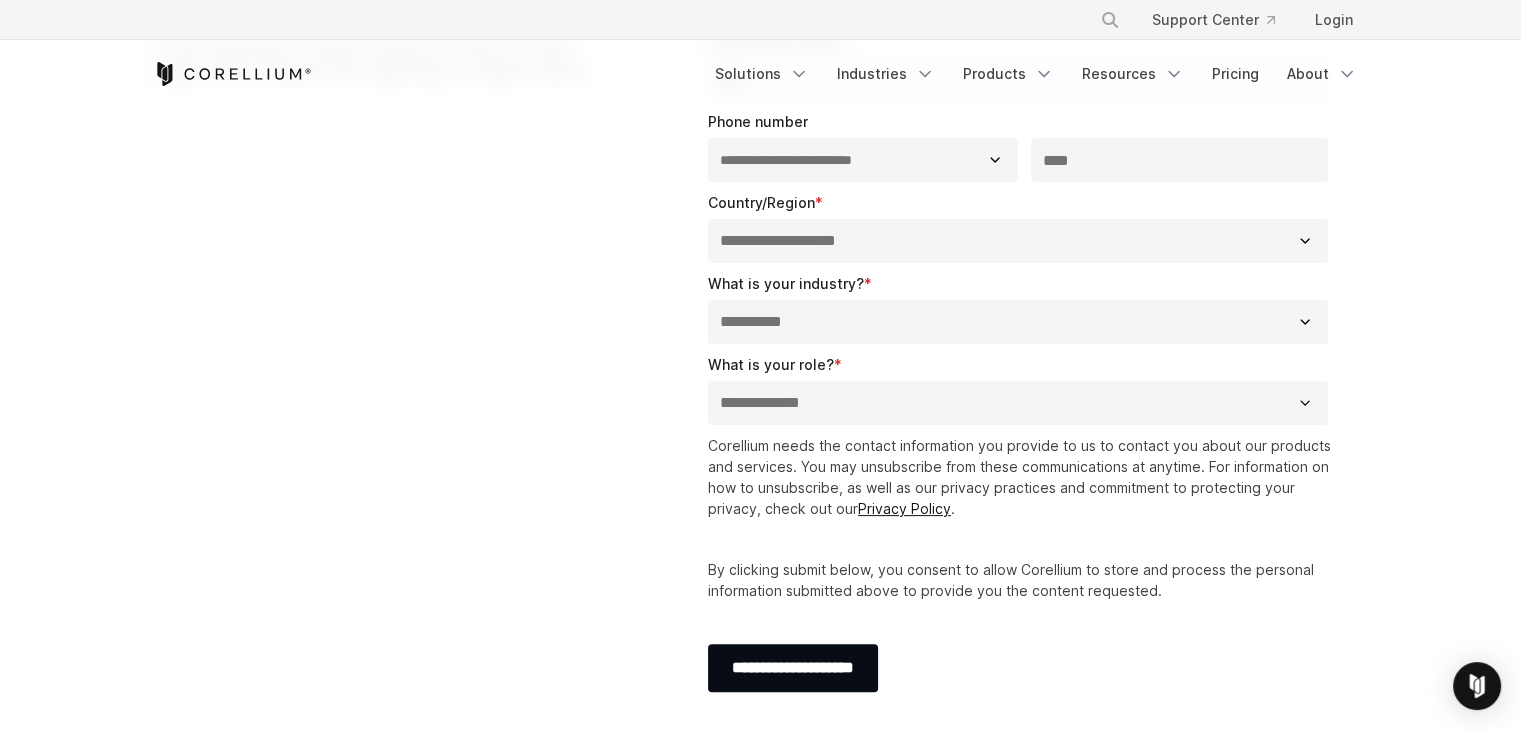 scroll, scrollTop: 400, scrollLeft: 0, axis: vertical 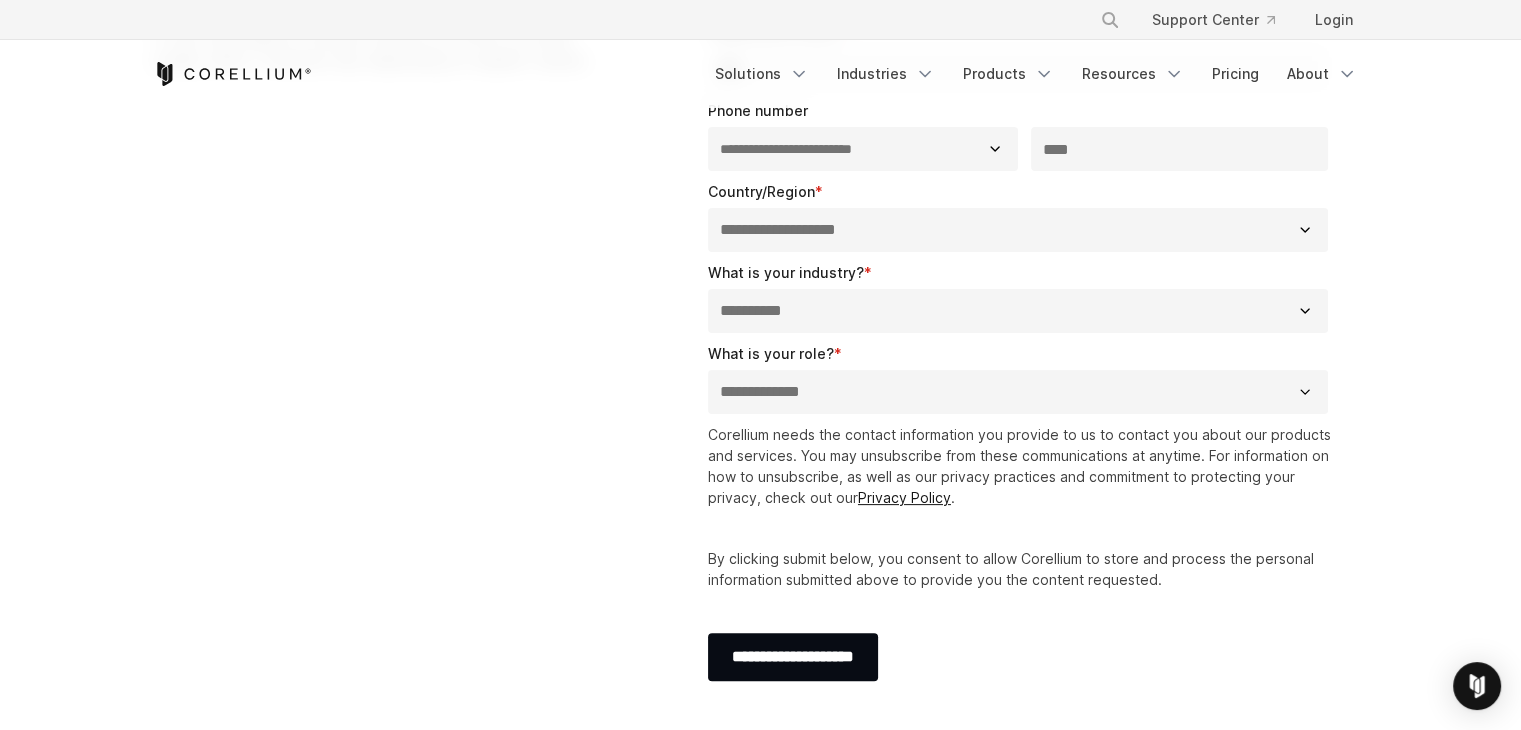 click on "**********" at bounding box center (1018, 392) 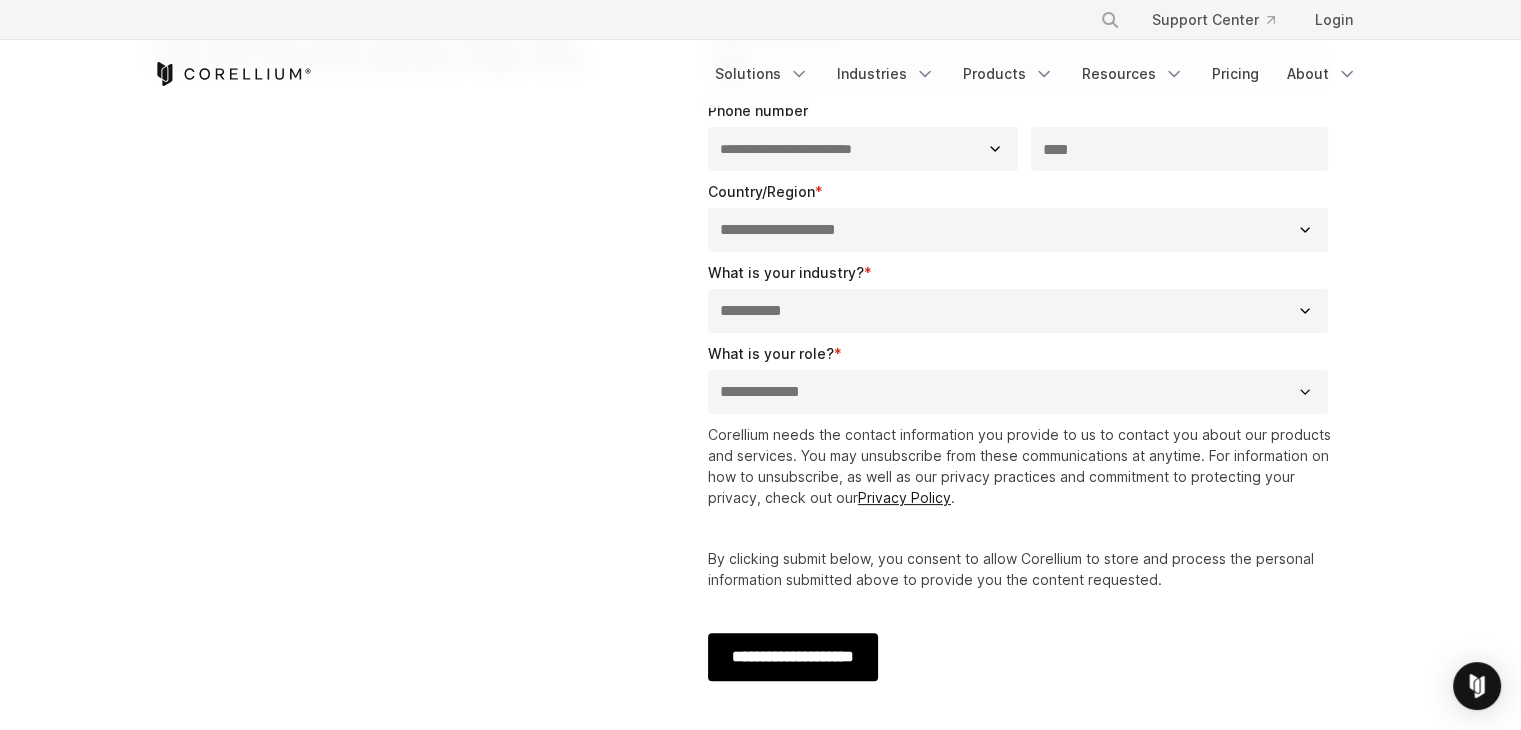click on "**********" at bounding box center (793, 657) 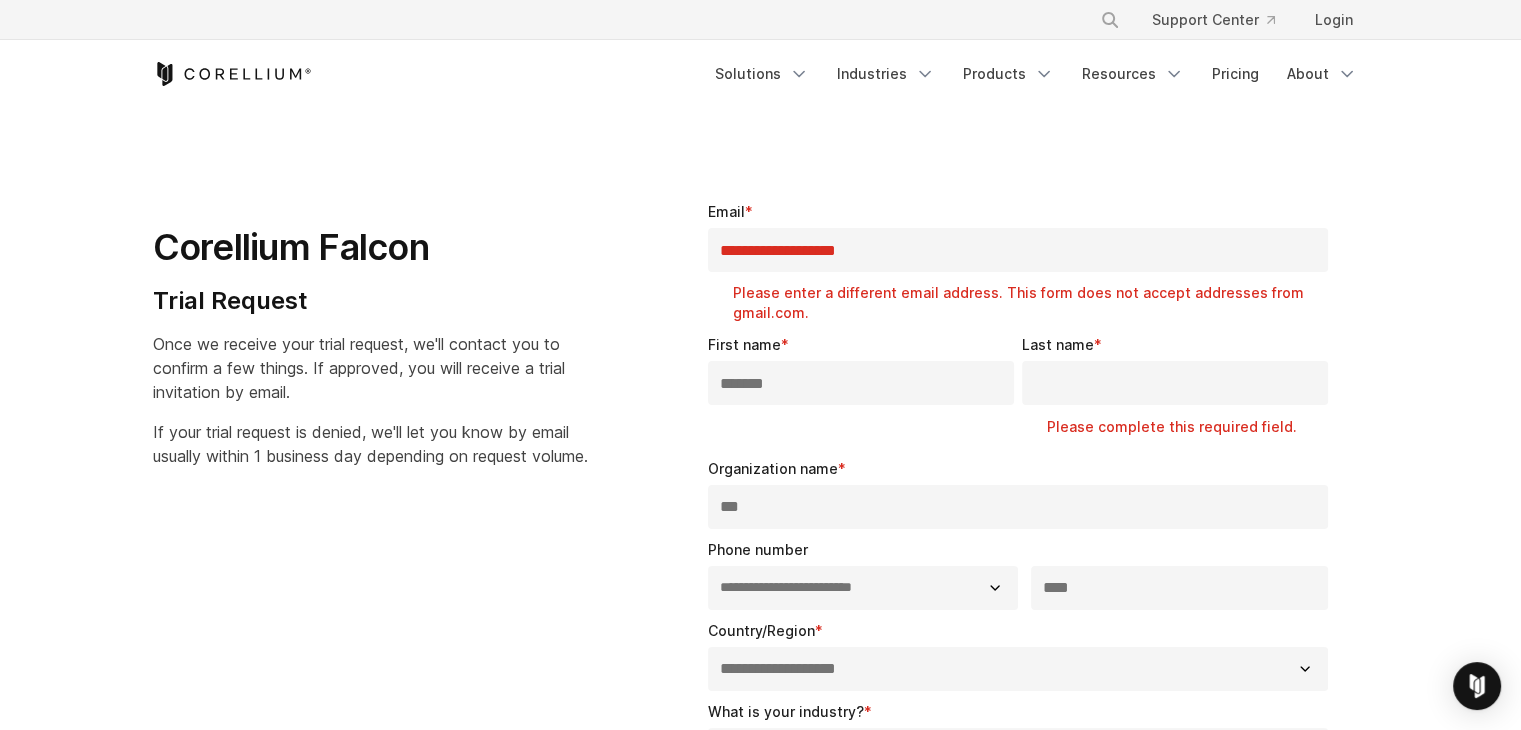 scroll, scrollTop: 0, scrollLeft: 0, axis: both 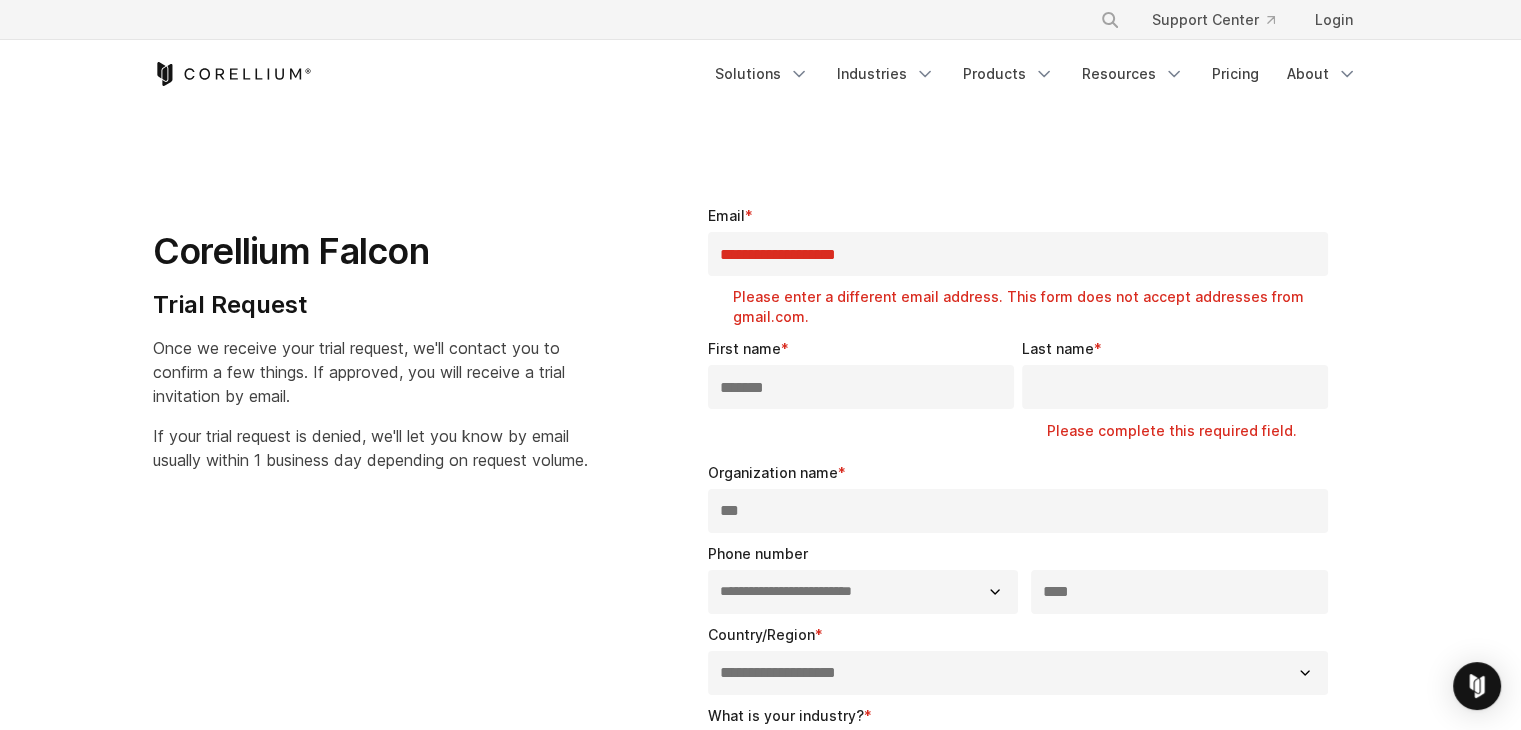 drag, startPoint x: 853, startPoint y: 249, endPoint x: 387, endPoint y: 249, distance: 466 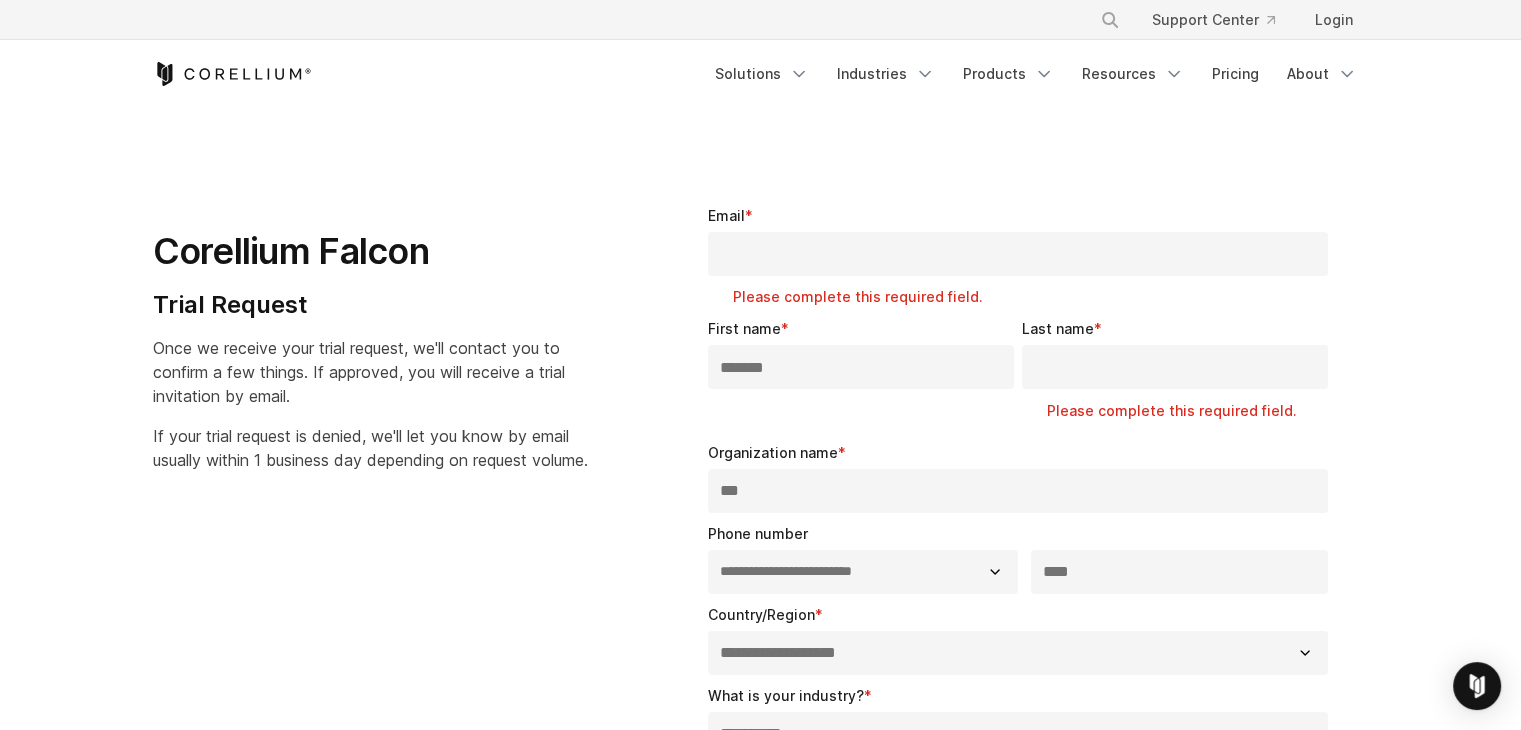 type 